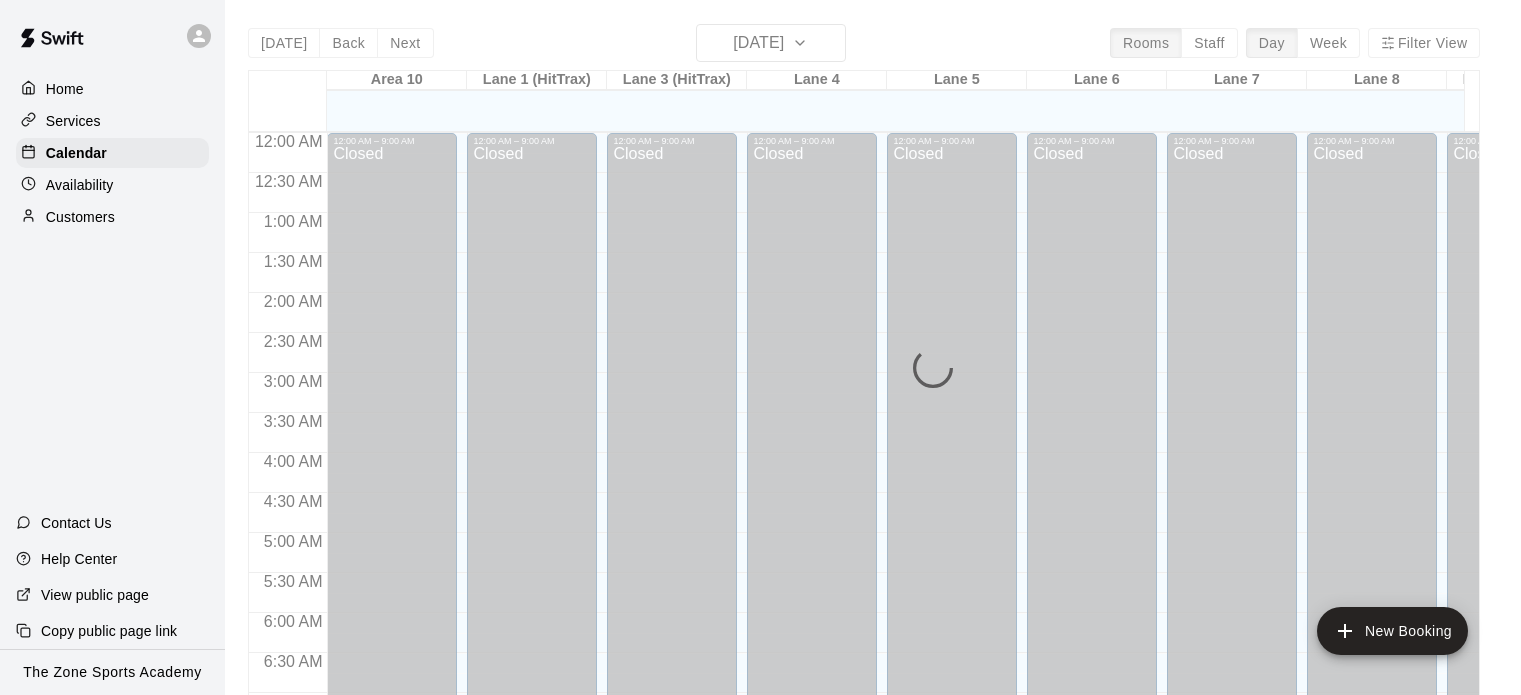 scroll, scrollTop: 0, scrollLeft: 0, axis: both 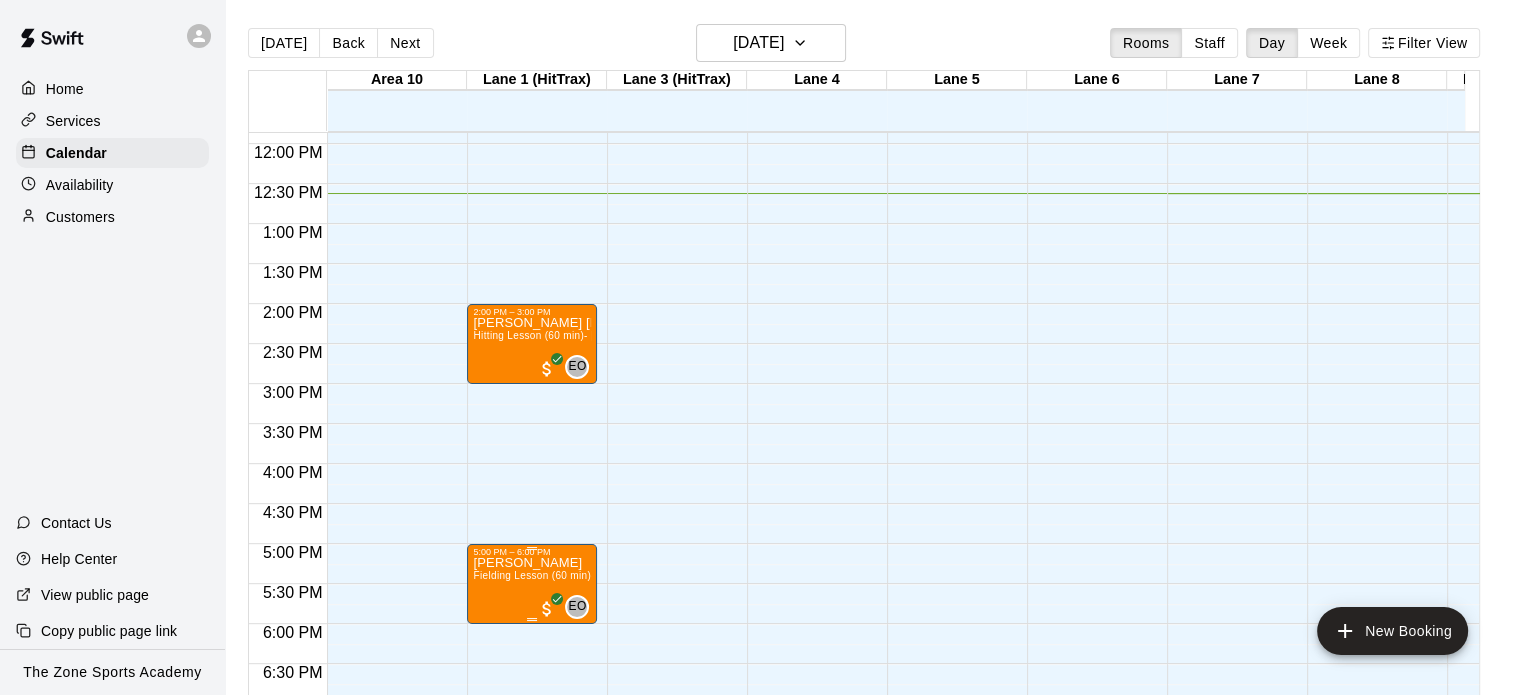 click on "[PERSON_NAME] [PERSON_NAME] Lesson (60 min)- [PERSON_NAME]" at bounding box center [532, 904] 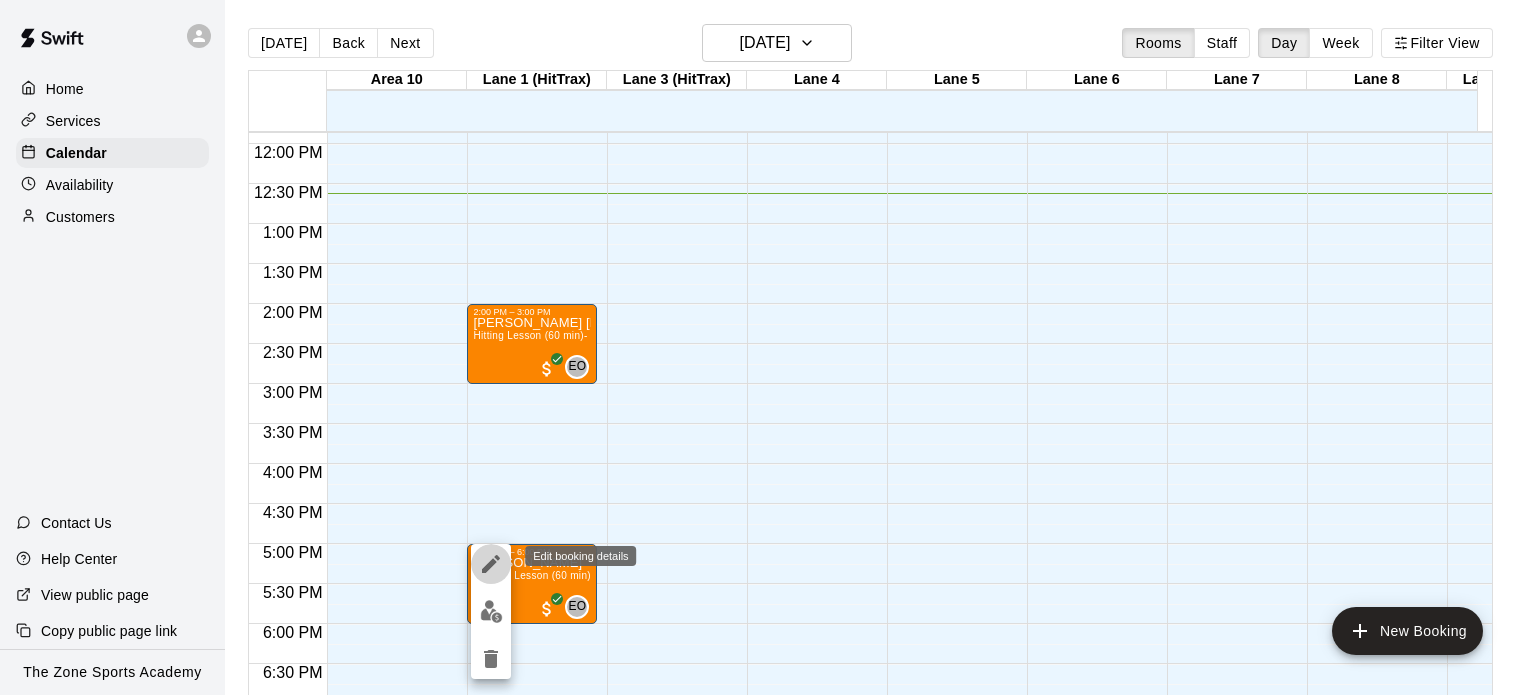 click 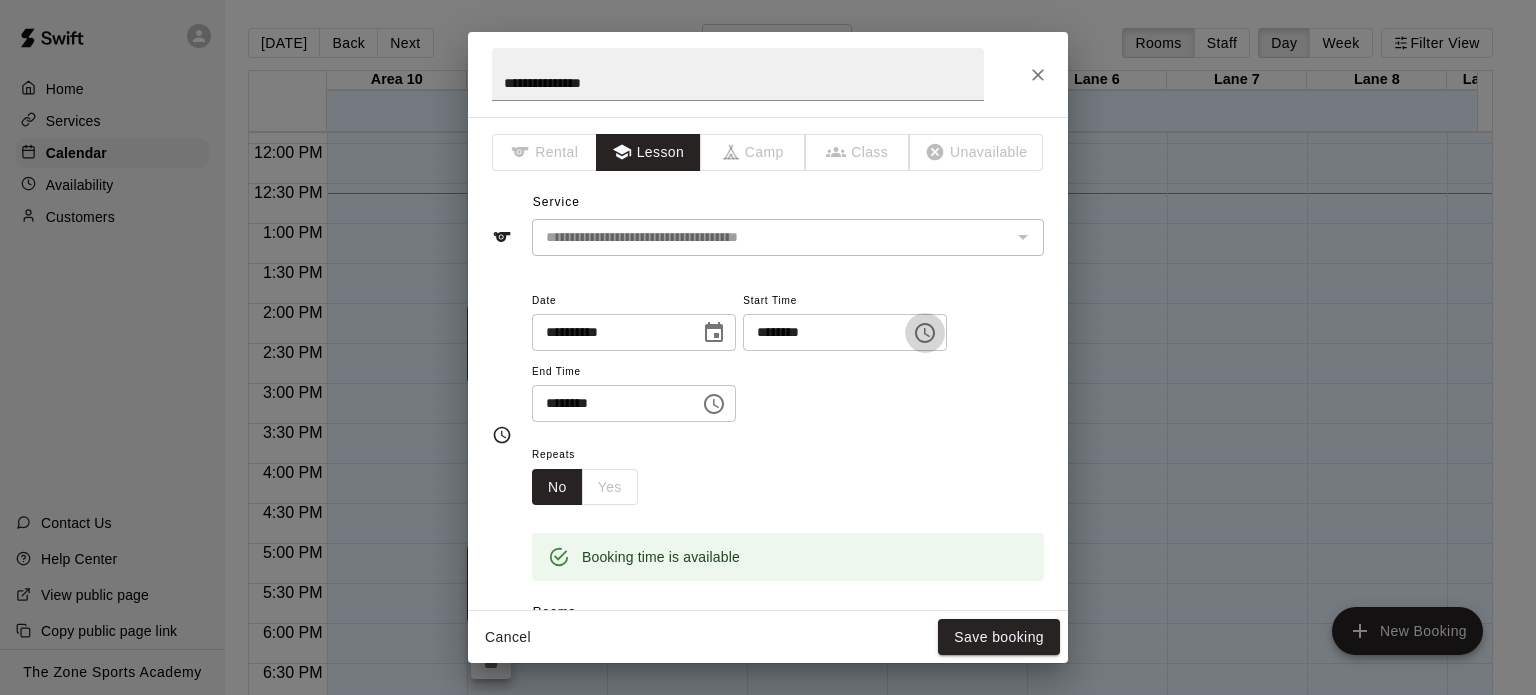 click 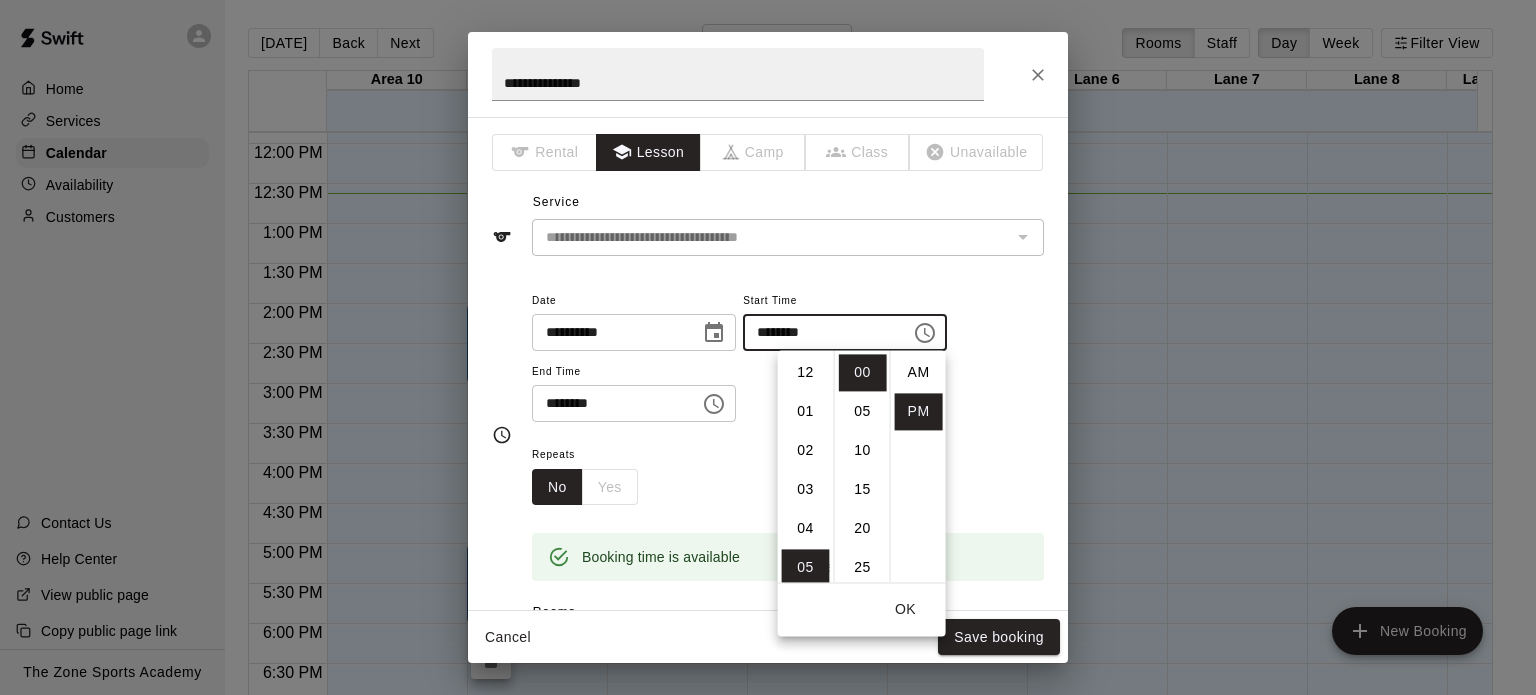 scroll, scrollTop: 195, scrollLeft: 0, axis: vertical 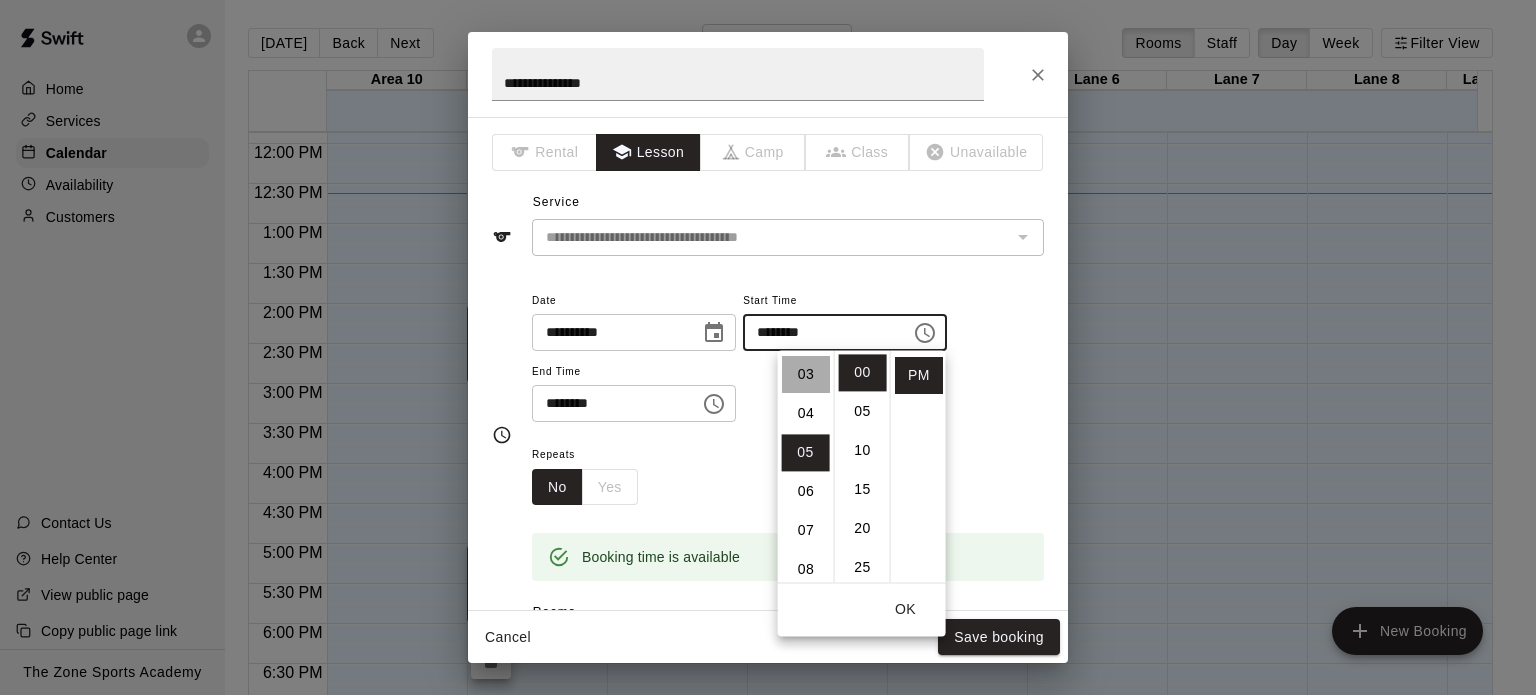 click on "03" at bounding box center (806, 374) 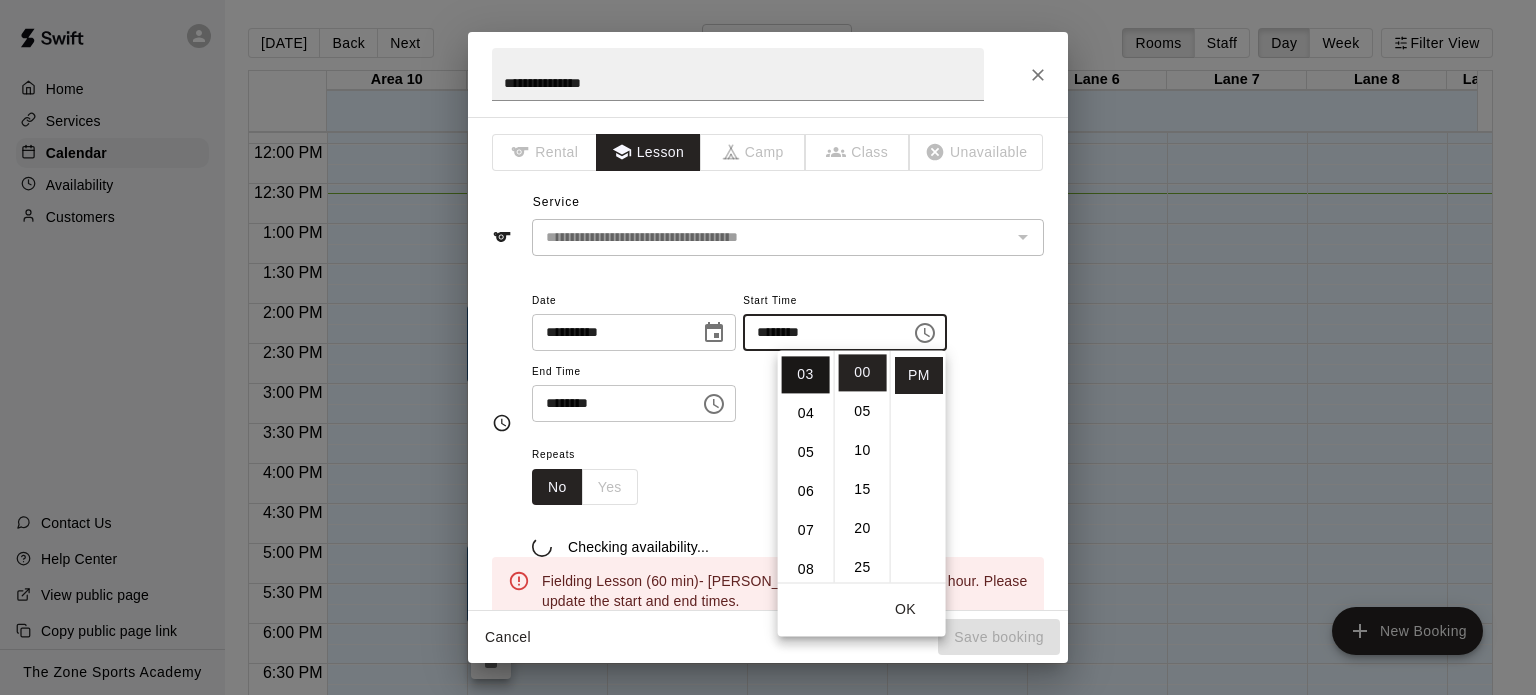 scroll, scrollTop: 116, scrollLeft: 0, axis: vertical 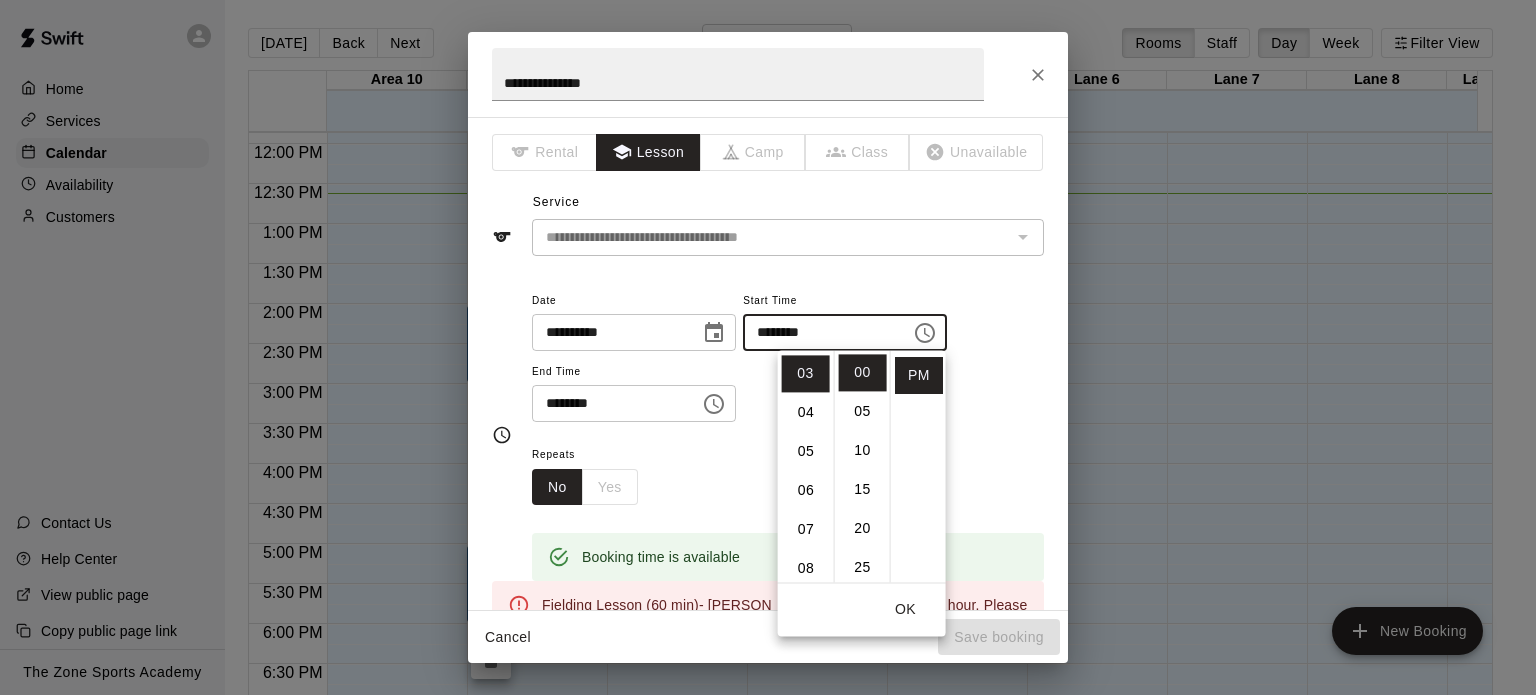 click on "OK" at bounding box center [906, 609] 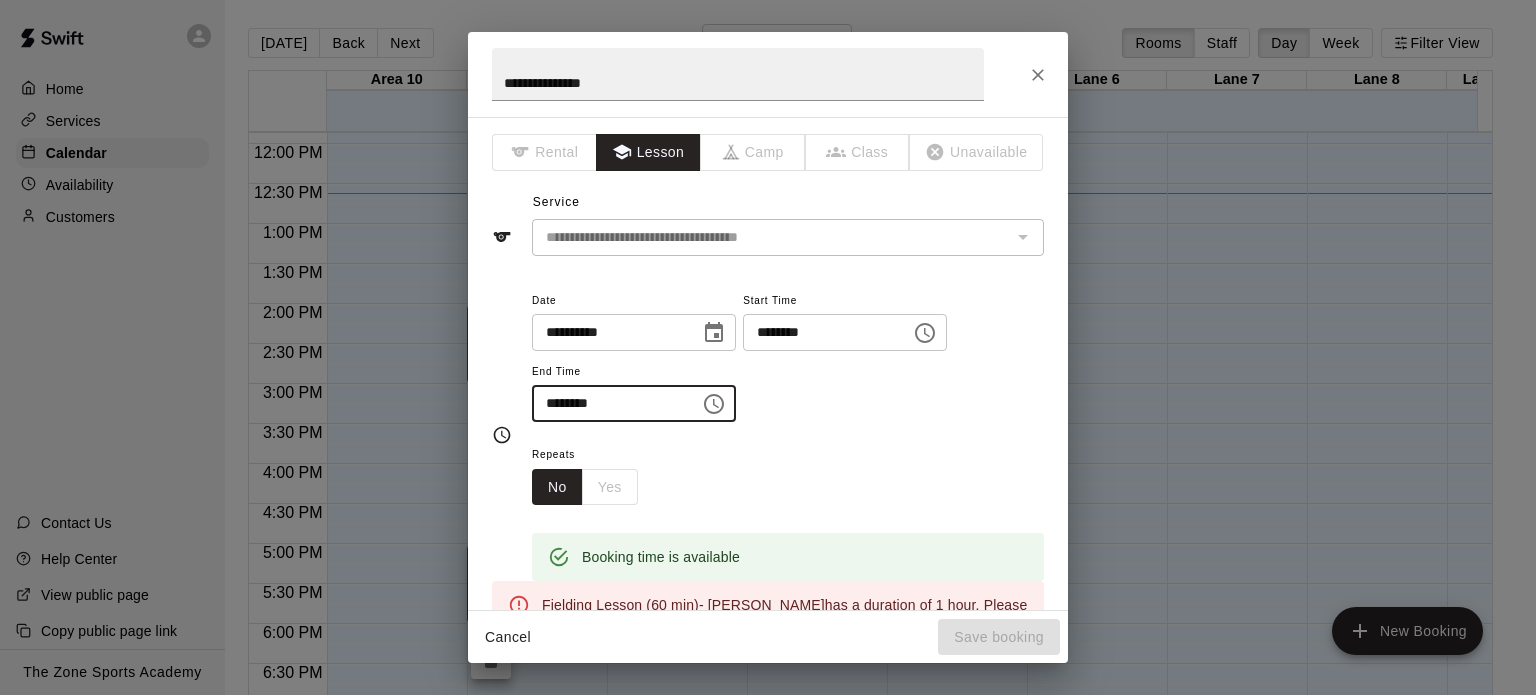 click on "********" at bounding box center (609, 403) 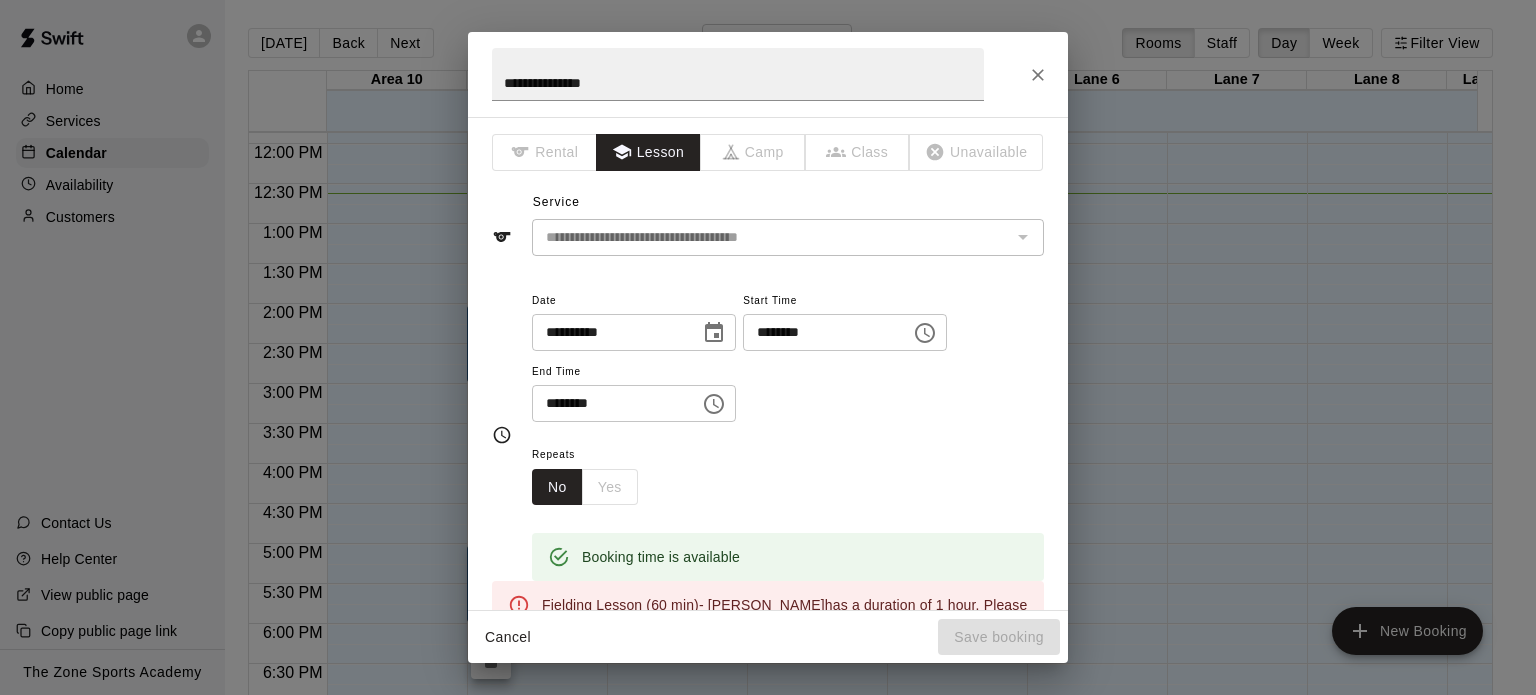 click on "******** ​" at bounding box center [634, 403] 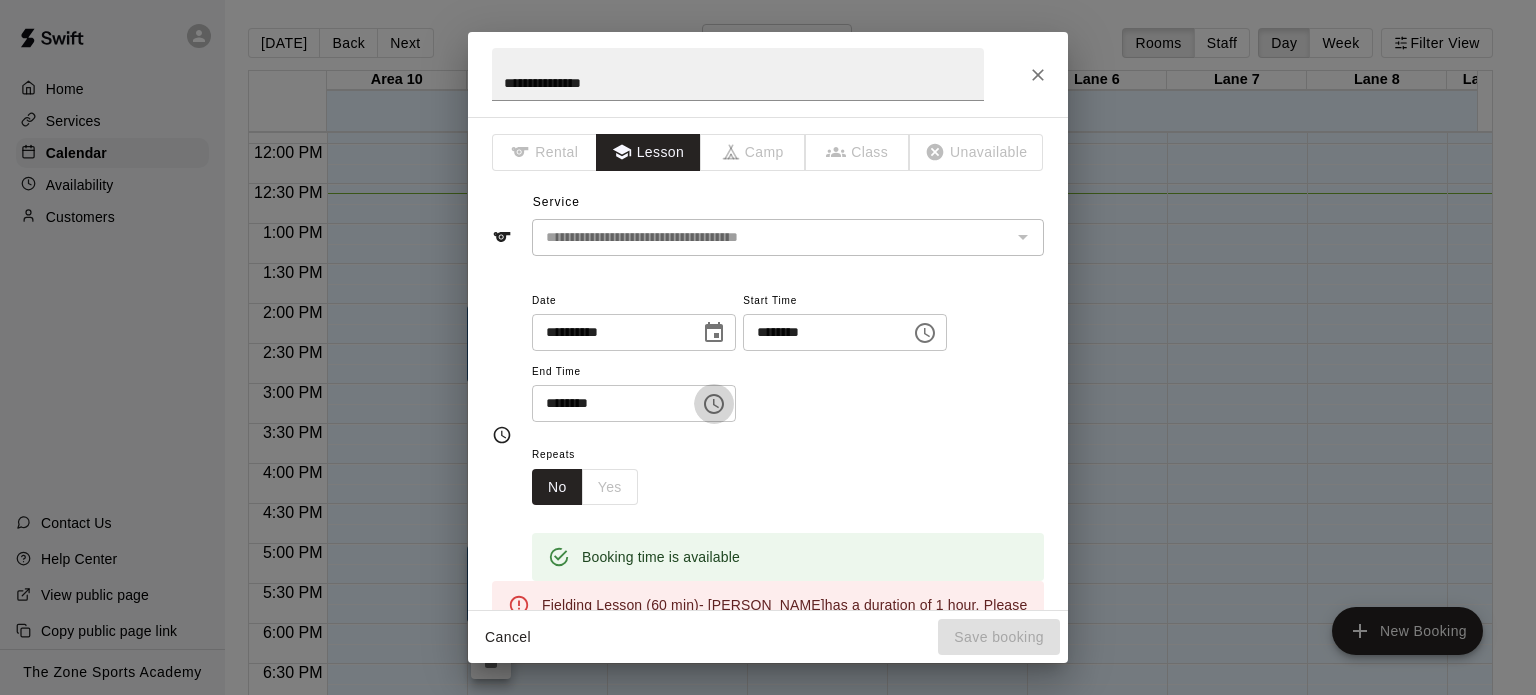 click 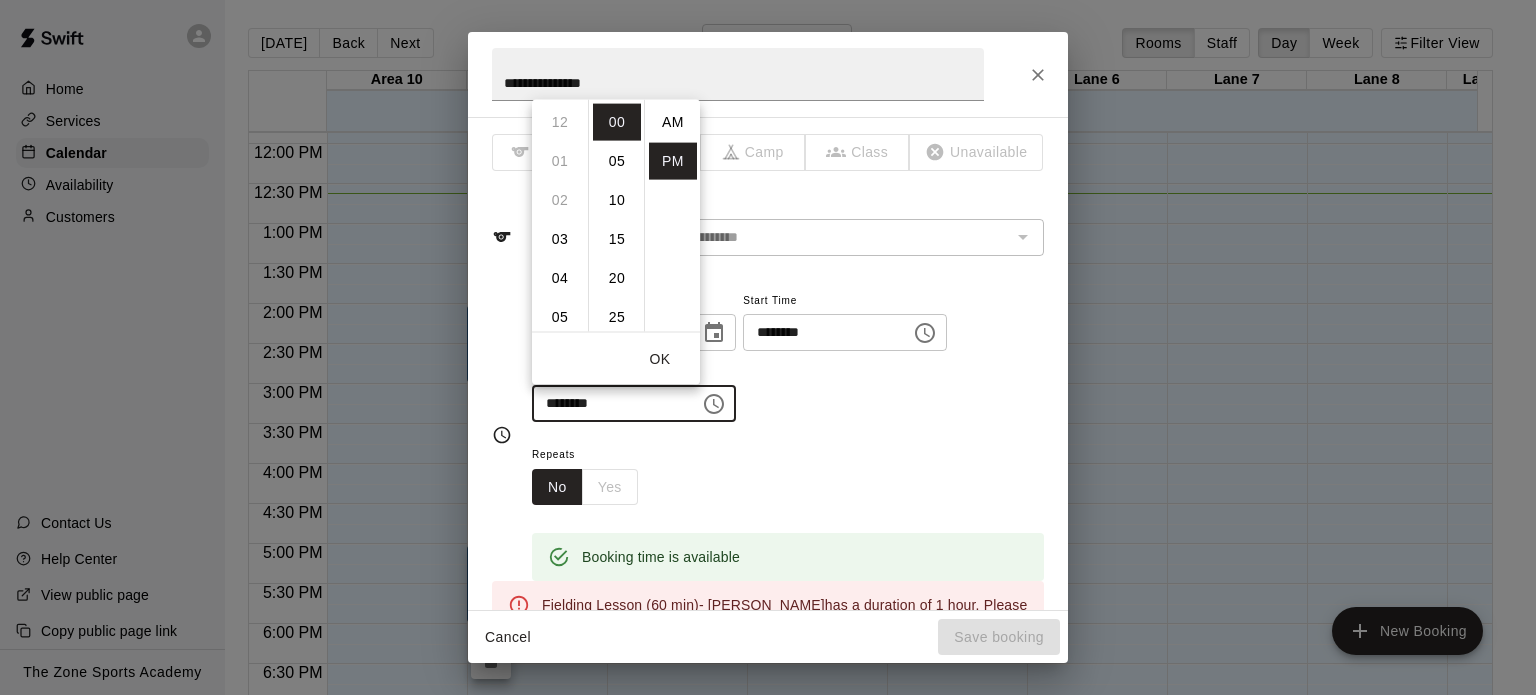 scroll, scrollTop: 234, scrollLeft: 0, axis: vertical 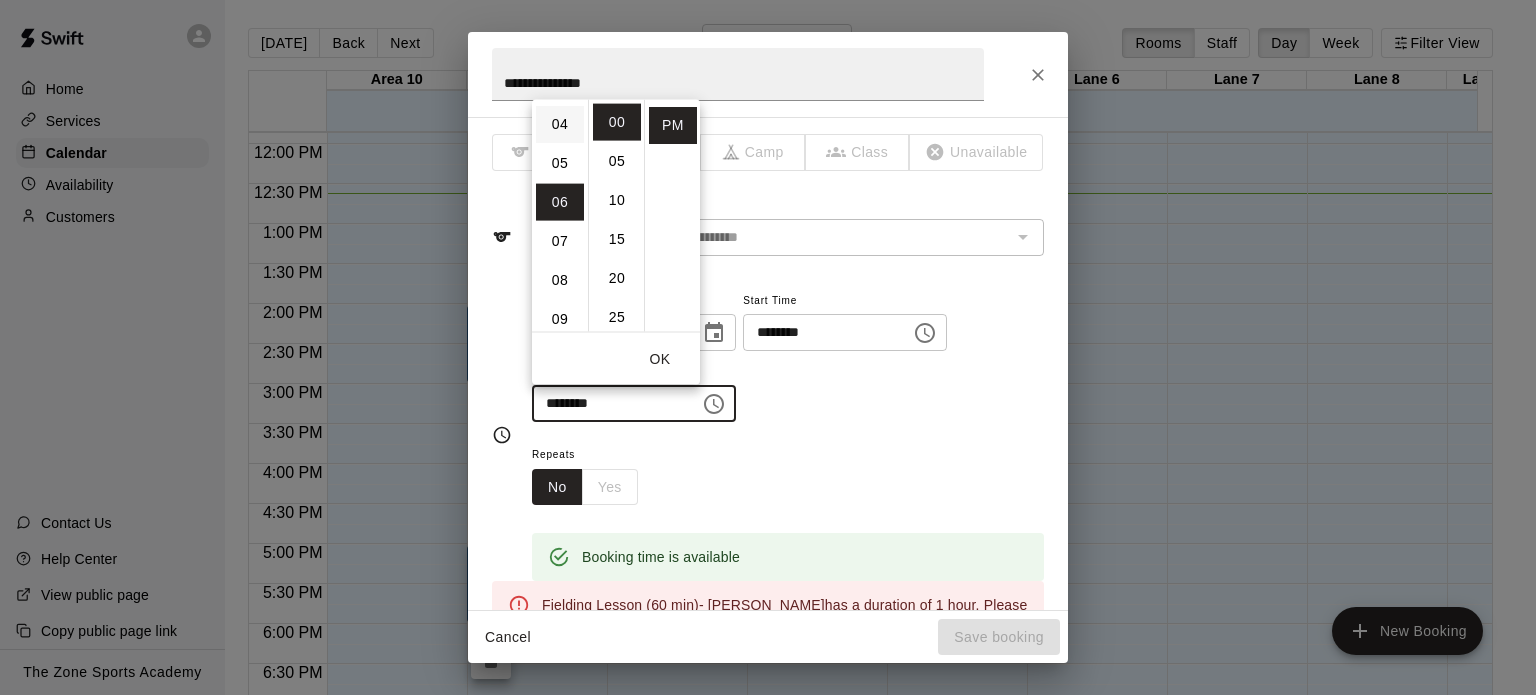 click on "04" at bounding box center (560, 123) 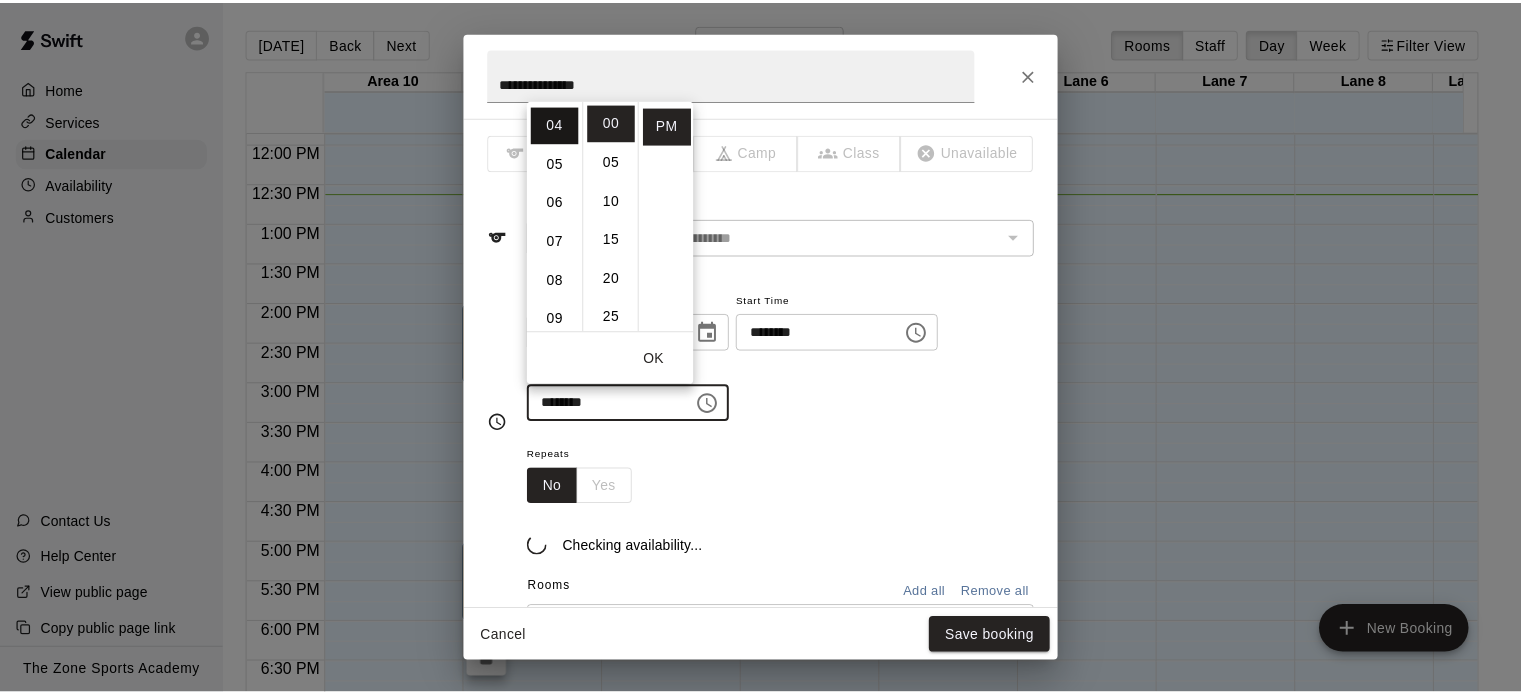scroll, scrollTop: 156, scrollLeft: 0, axis: vertical 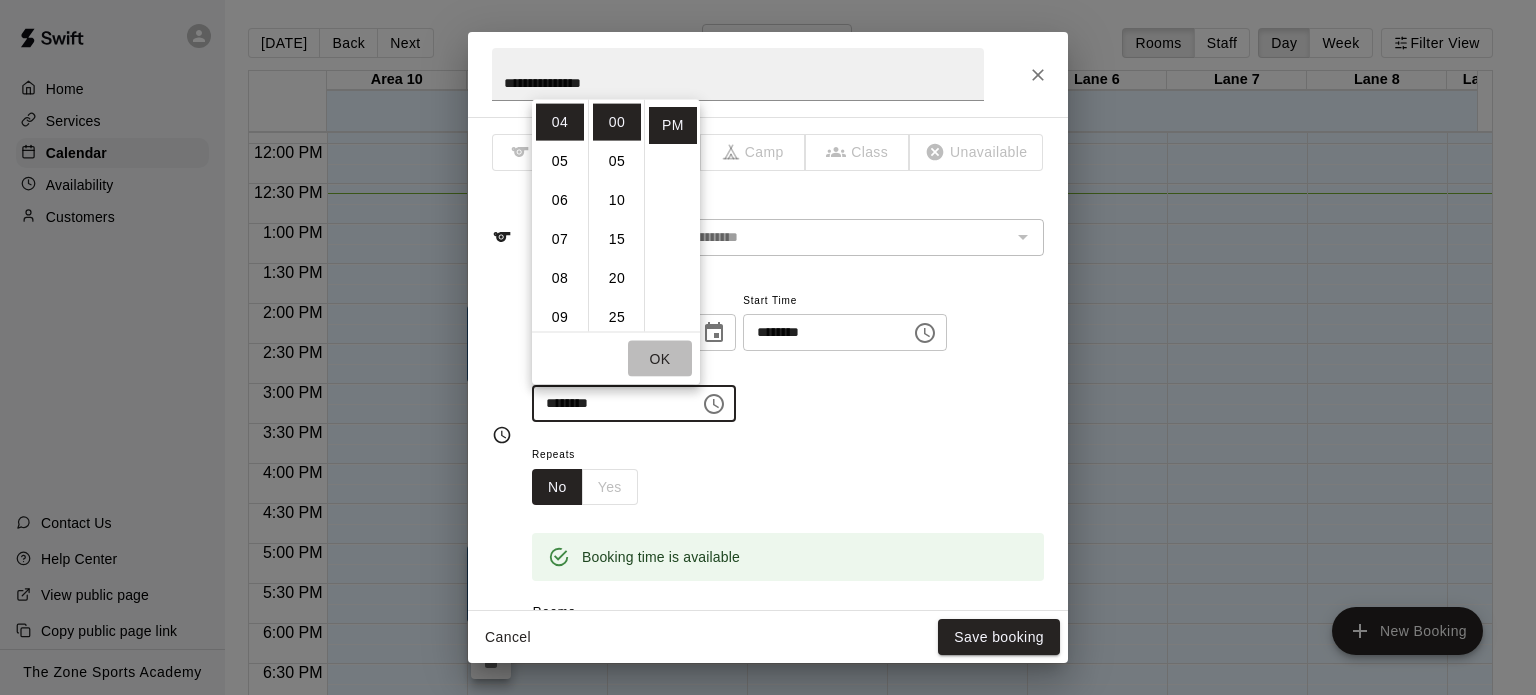 click on "OK" at bounding box center (660, 358) 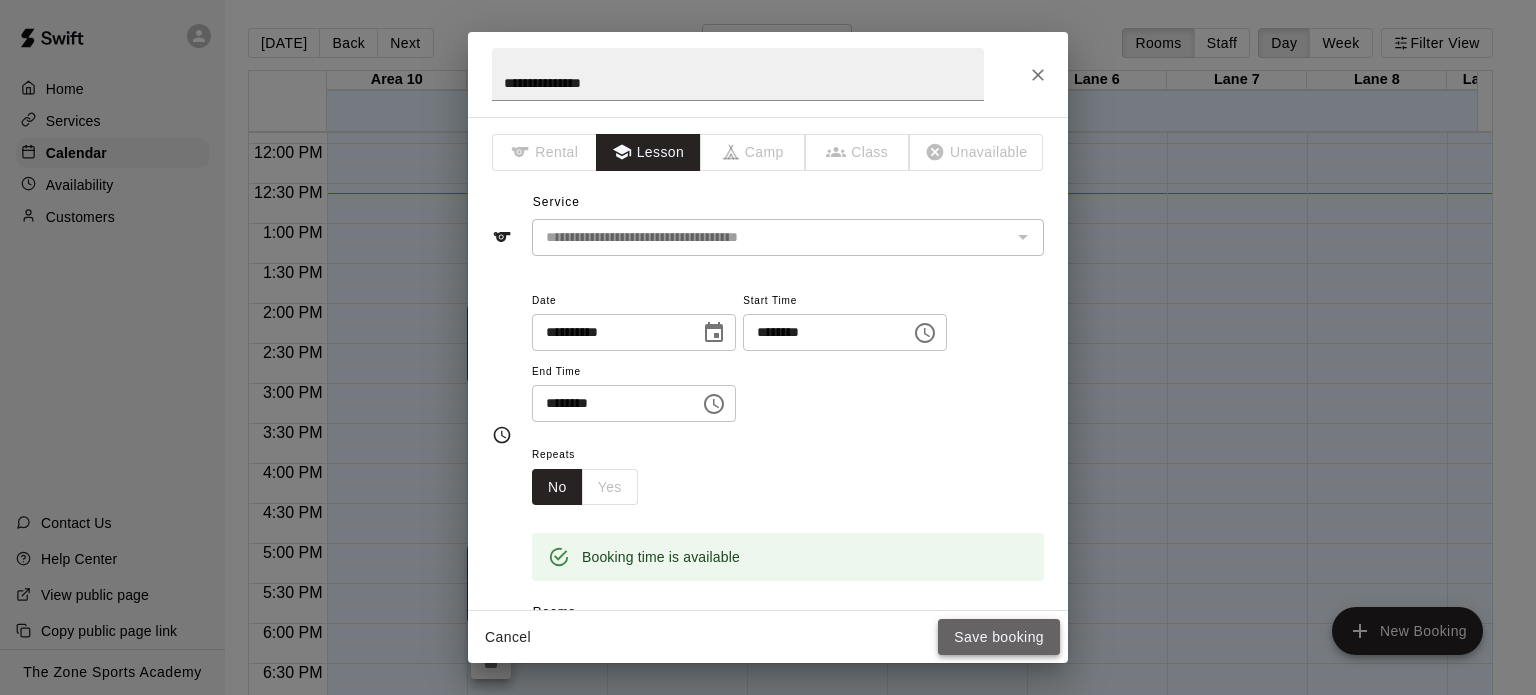 click on "Save booking" at bounding box center (999, 637) 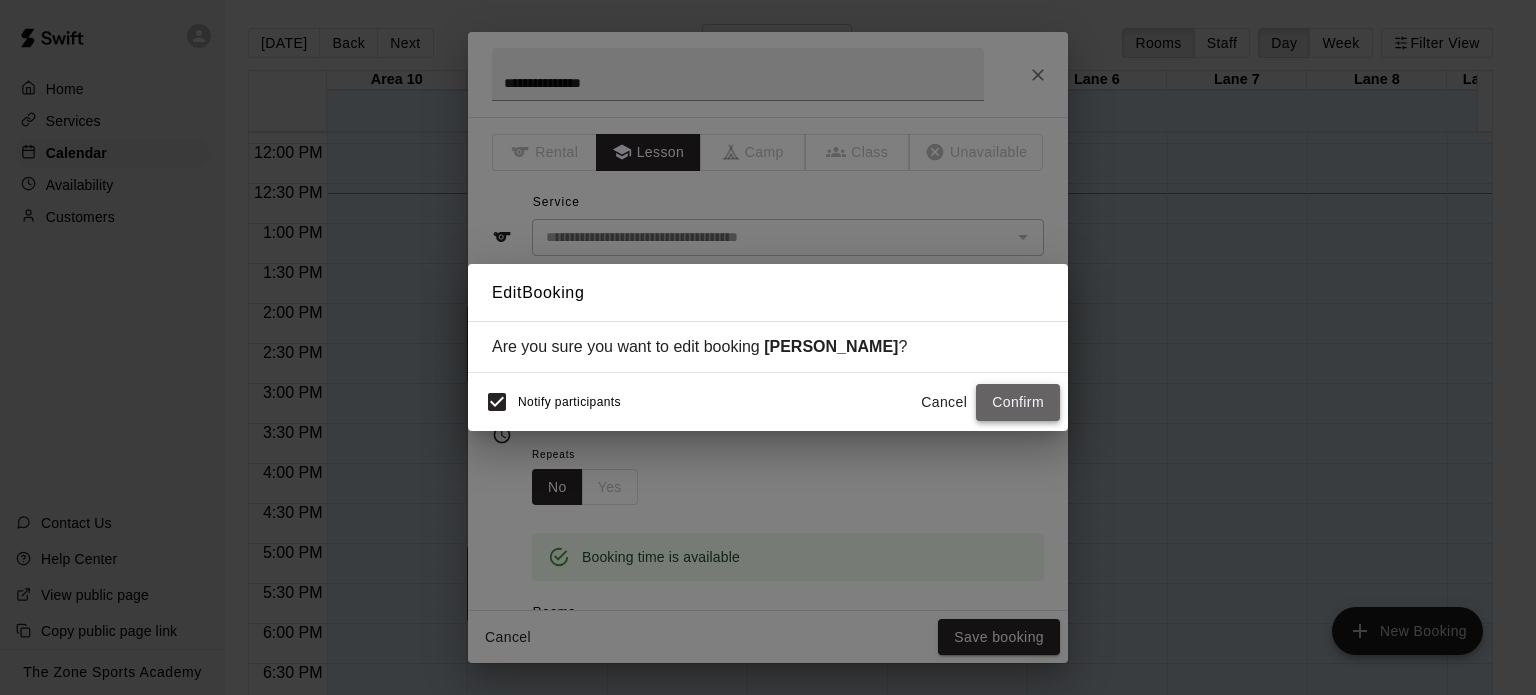 click on "Confirm" at bounding box center [1018, 402] 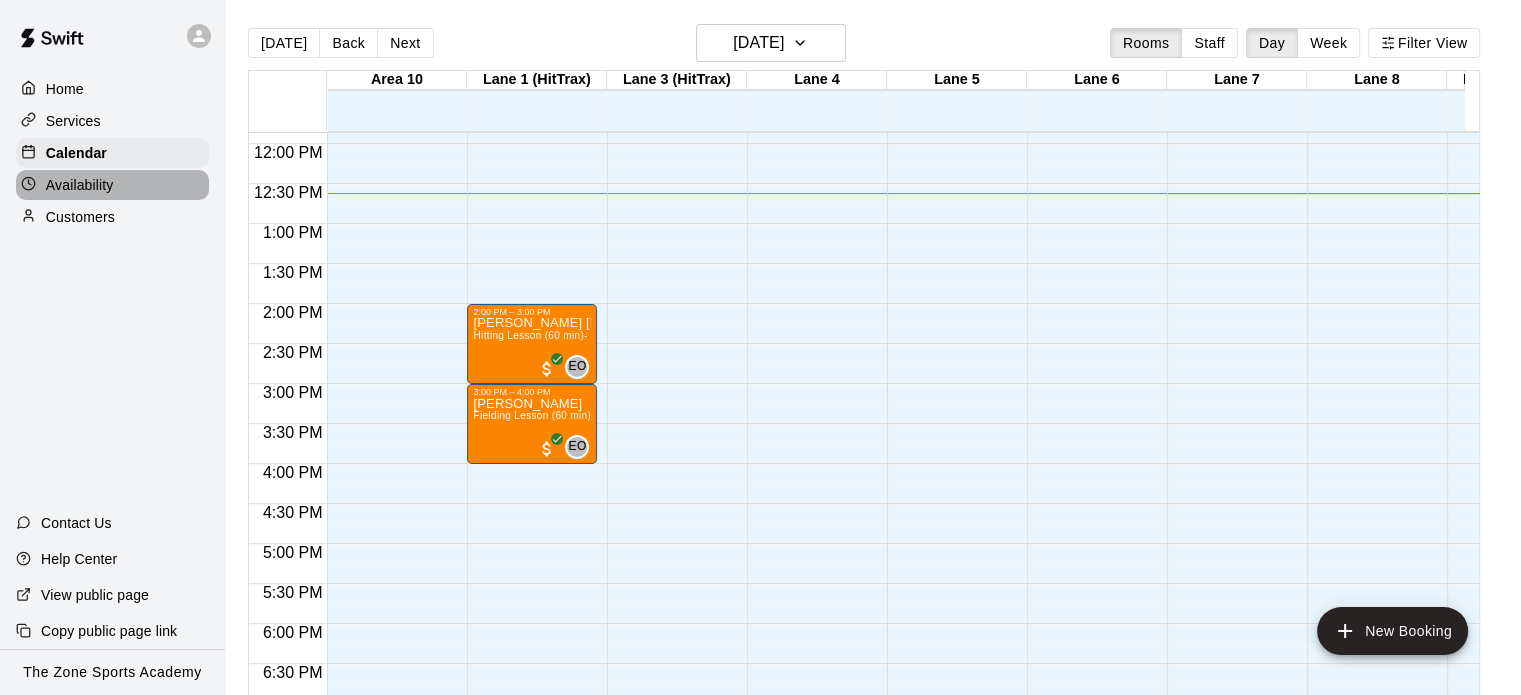 click on "Availability" at bounding box center (112, 185) 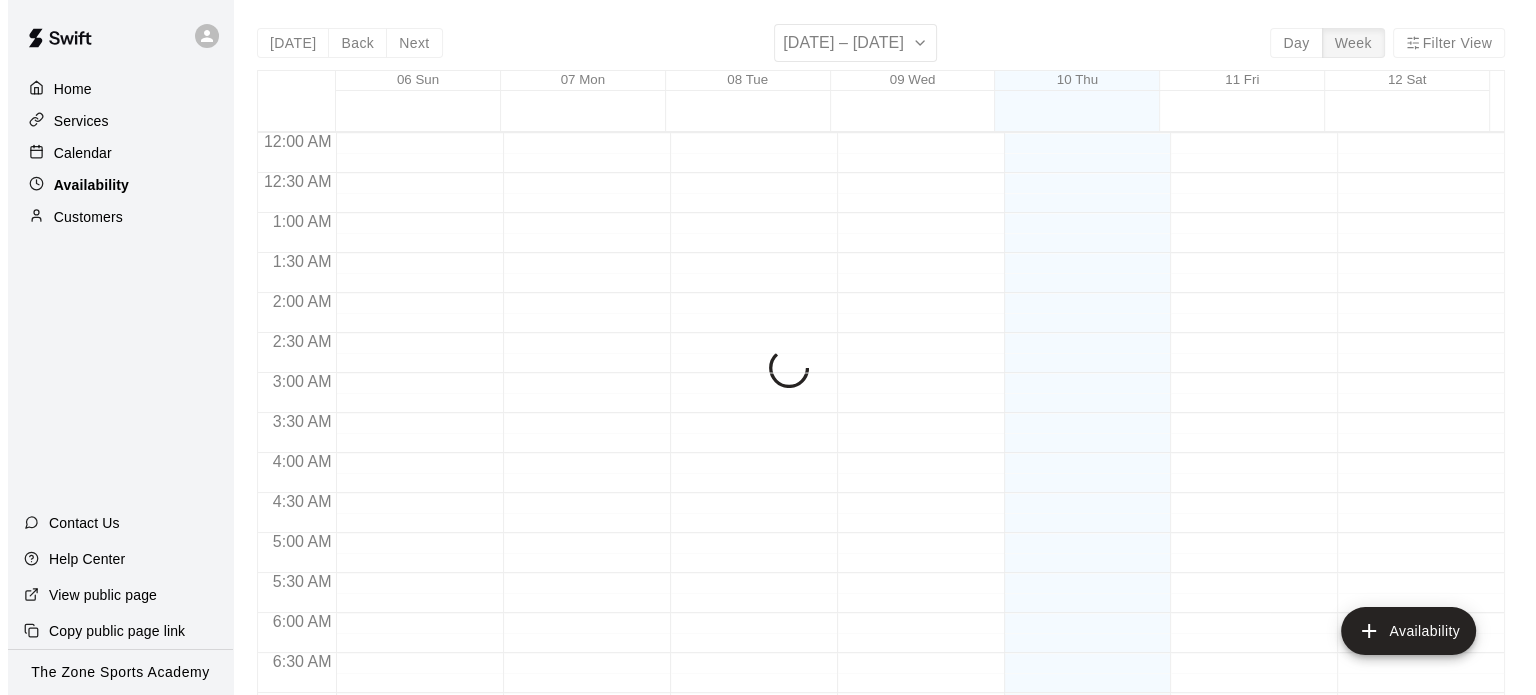 scroll, scrollTop: 1010, scrollLeft: 0, axis: vertical 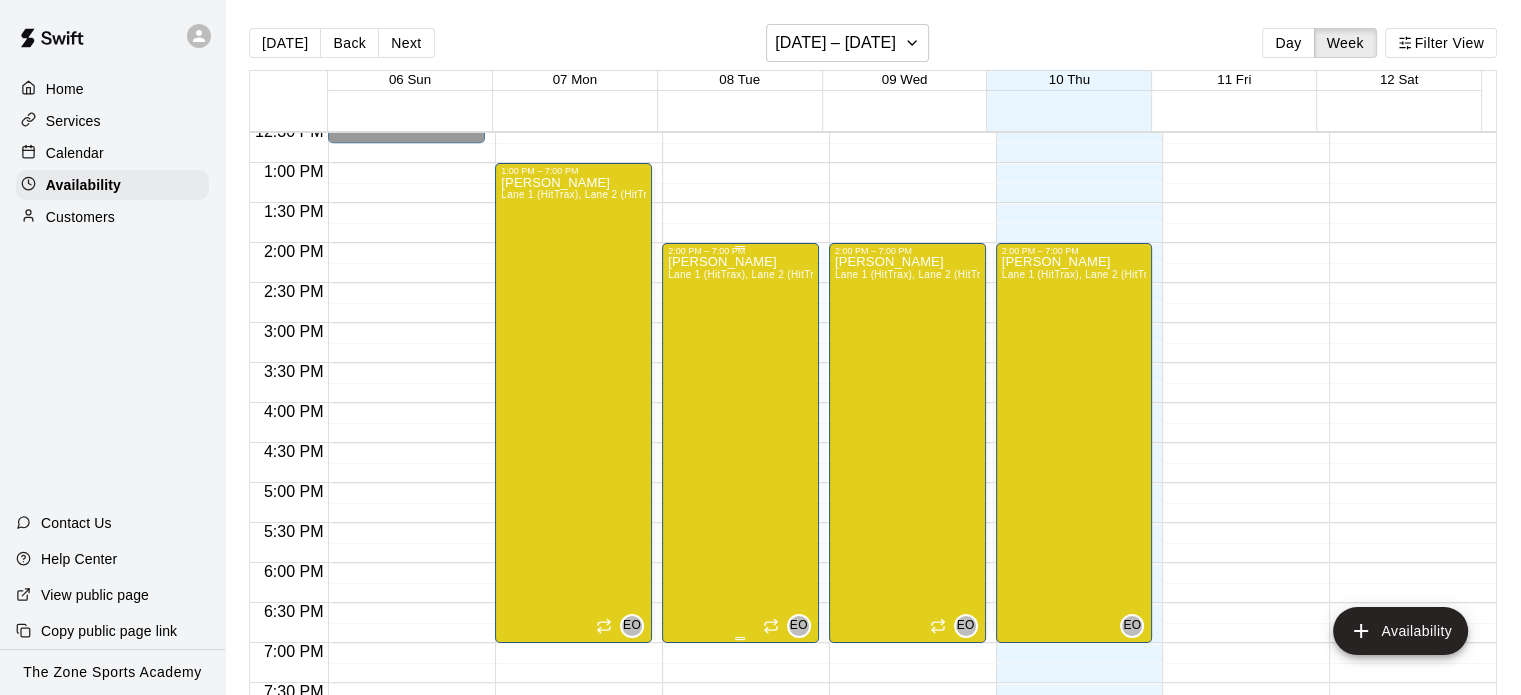 click on "[PERSON_NAME] 1 (HitTrax), Lane 2 (HitTrax), Lane 3 (HitTrax), [GEOGRAPHIC_DATA] ([GEOGRAPHIC_DATA]), Area 10" at bounding box center (740, 603) 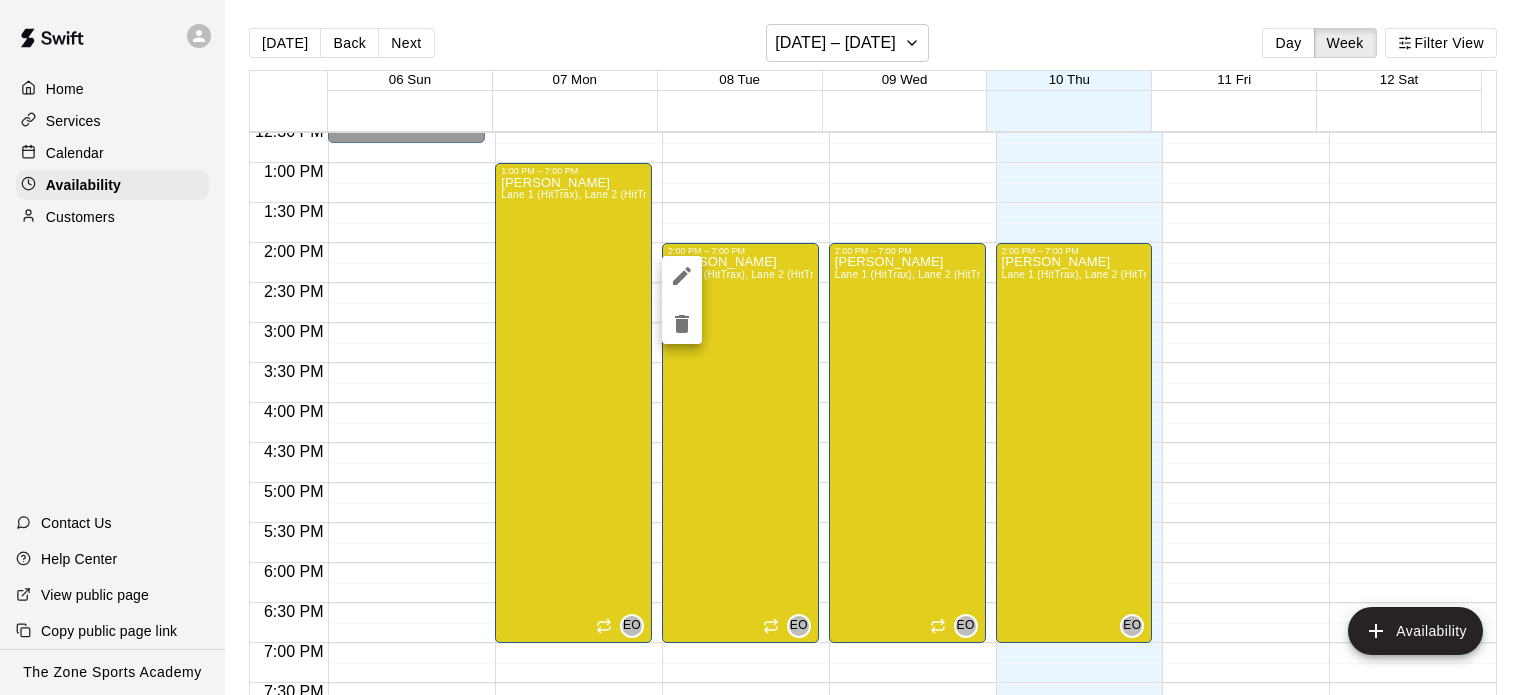 click at bounding box center (768, 347) 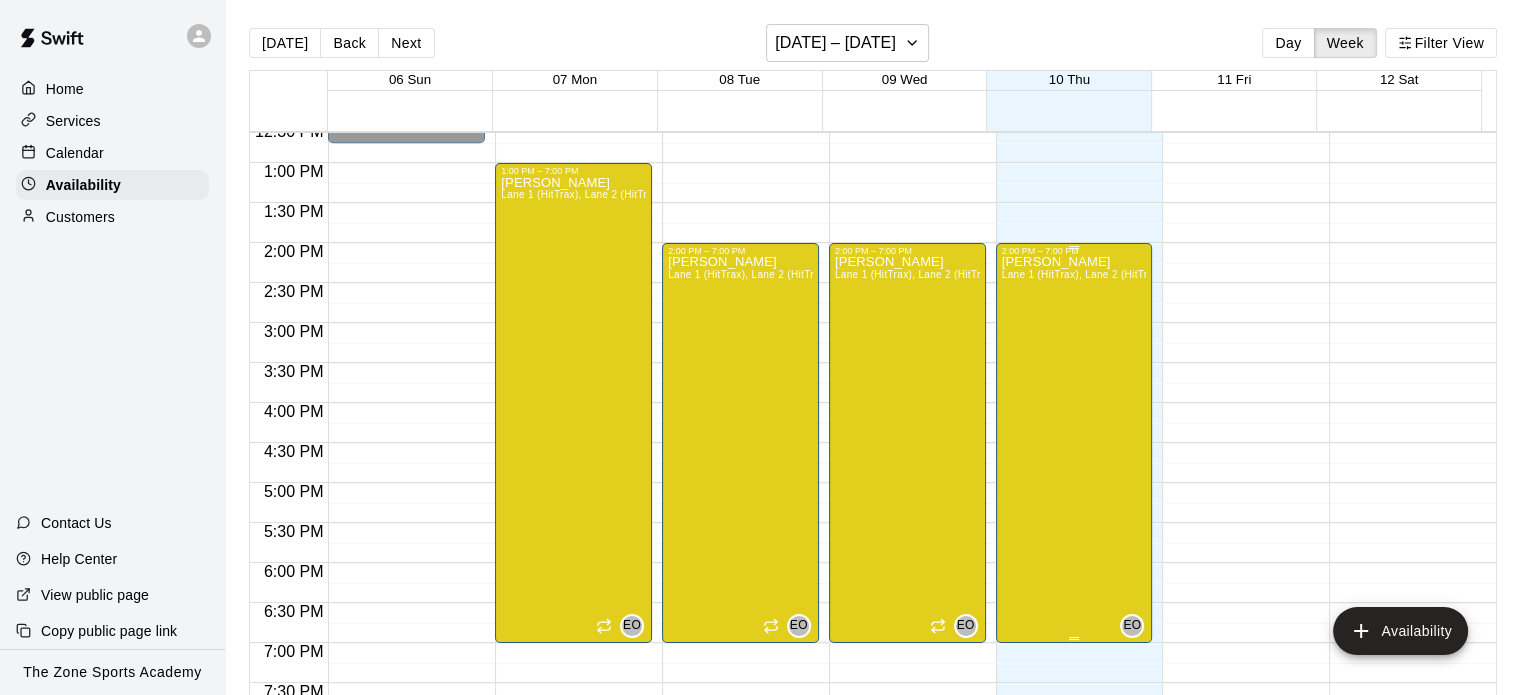 click on "[PERSON_NAME] 1 (HitTrax), Lane 2 (HitTrax), Lane 3 (HitTrax), [GEOGRAPHIC_DATA] ([GEOGRAPHIC_DATA]), Area 10" at bounding box center [1074, 603] 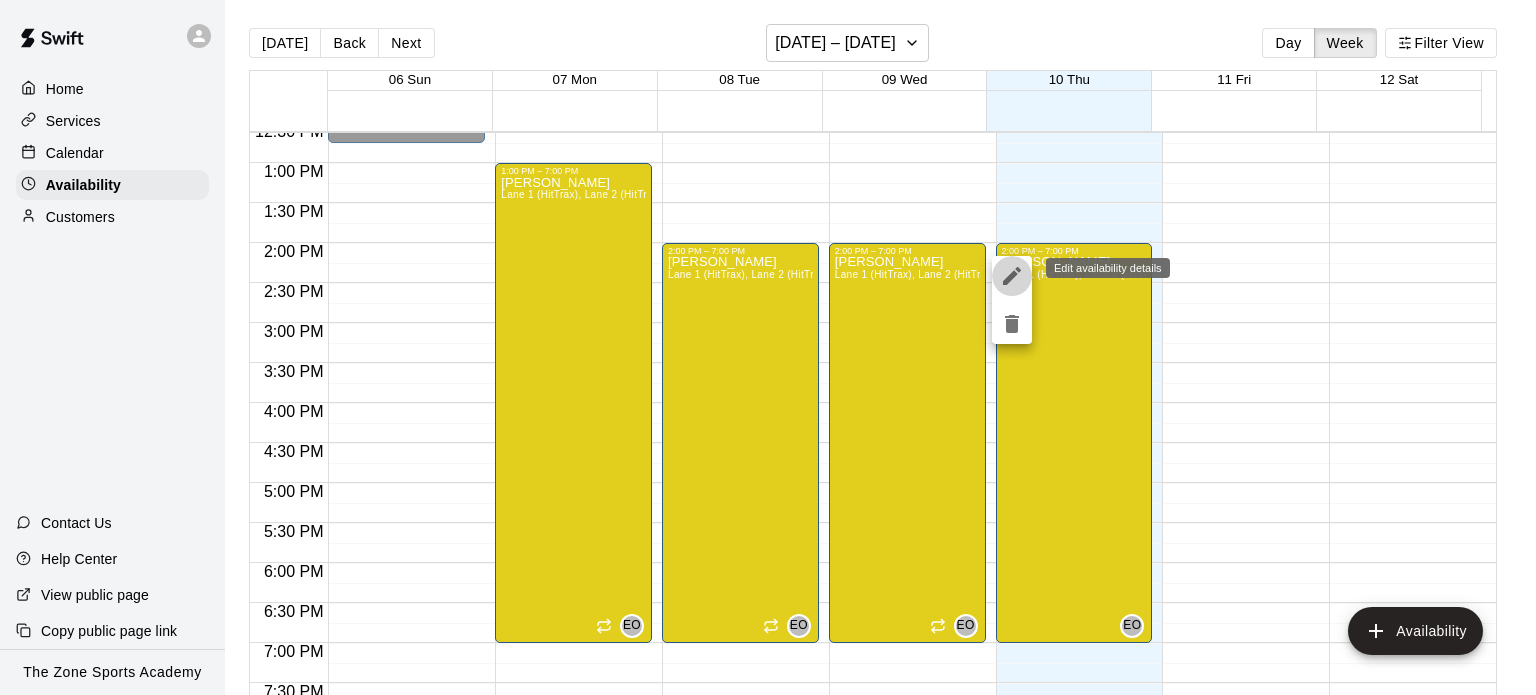 click 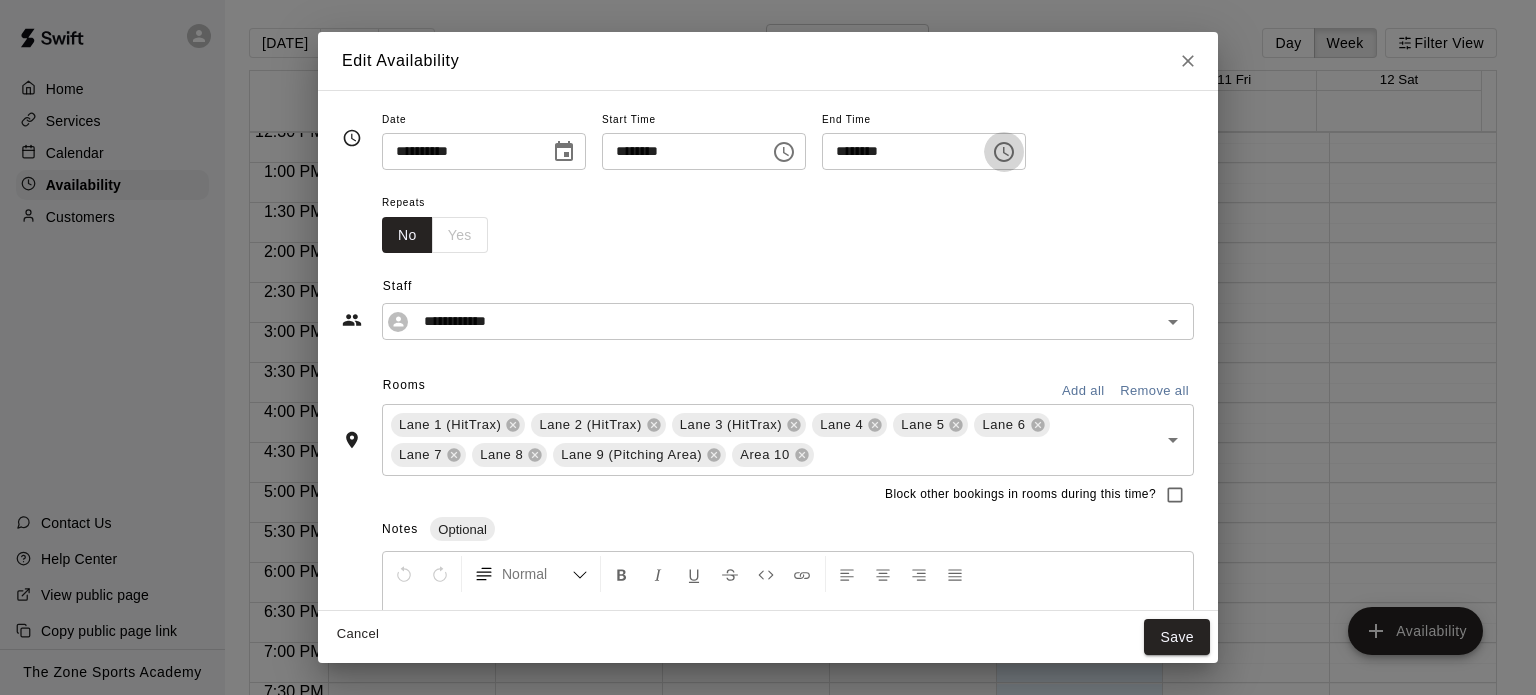 click 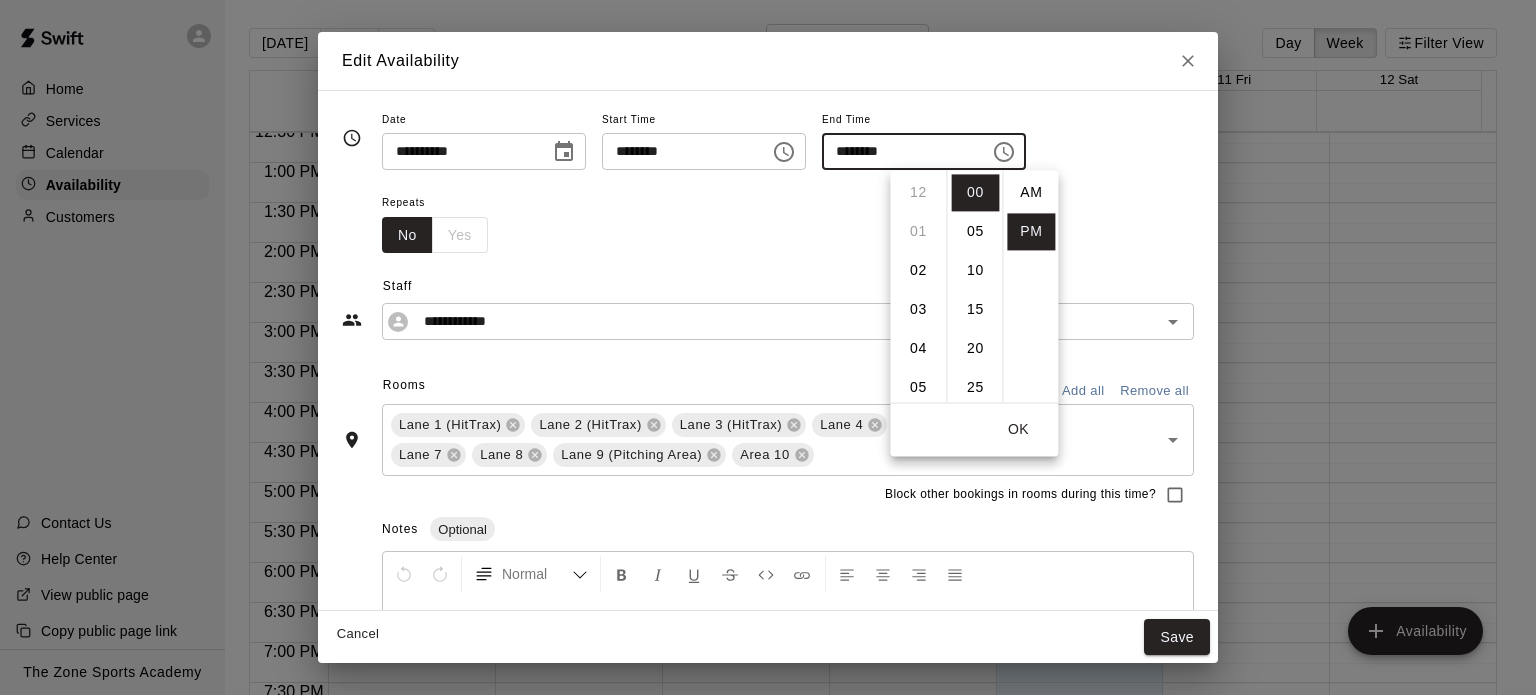 scroll, scrollTop: 272, scrollLeft: 0, axis: vertical 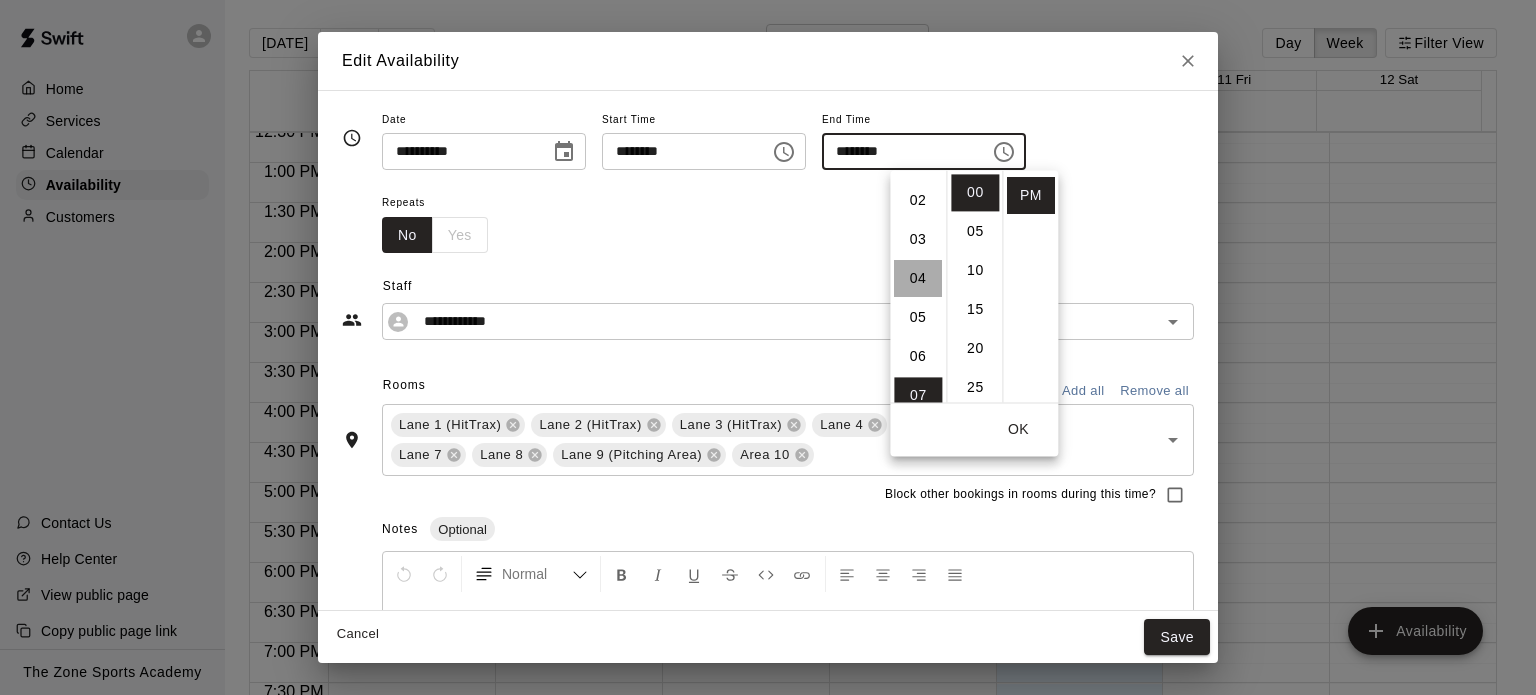click on "04" at bounding box center (918, 278) 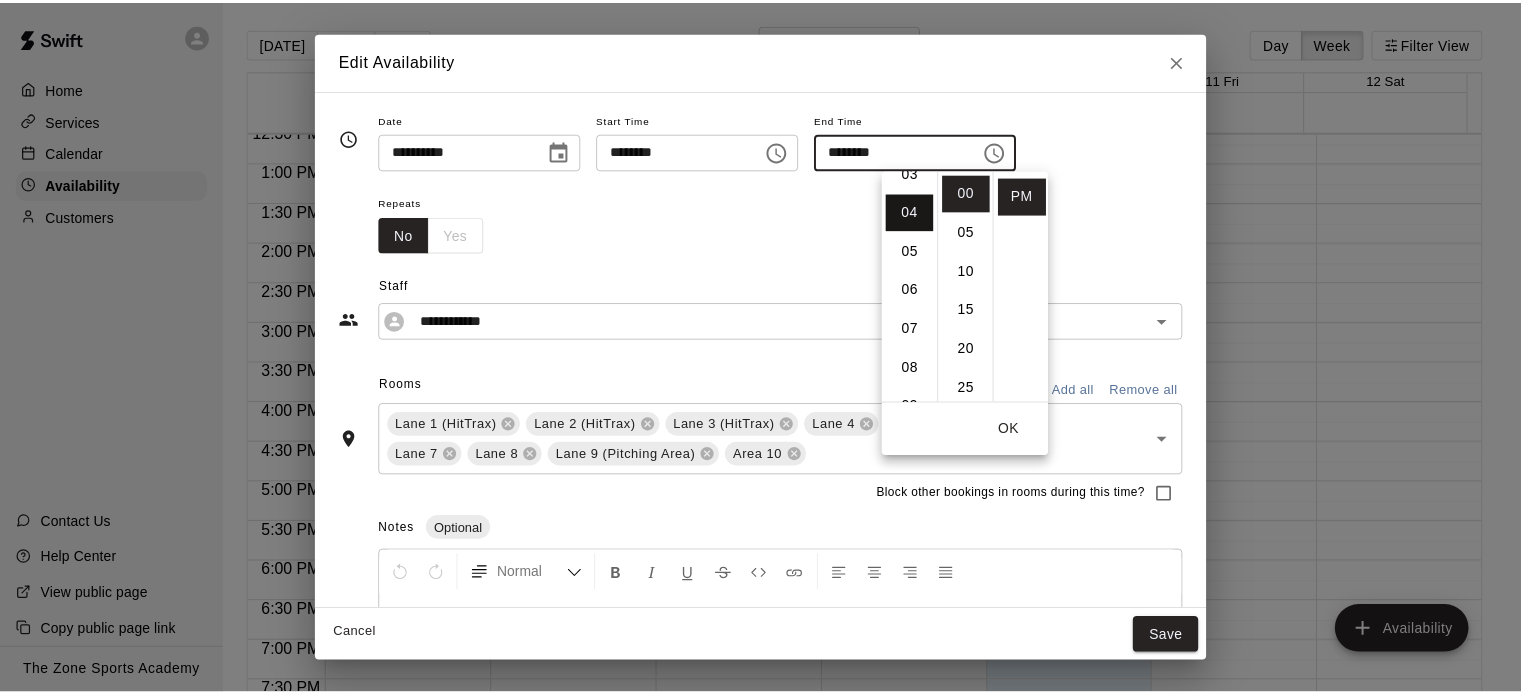 scroll, scrollTop: 156, scrollLeft: 0, axis: vertical 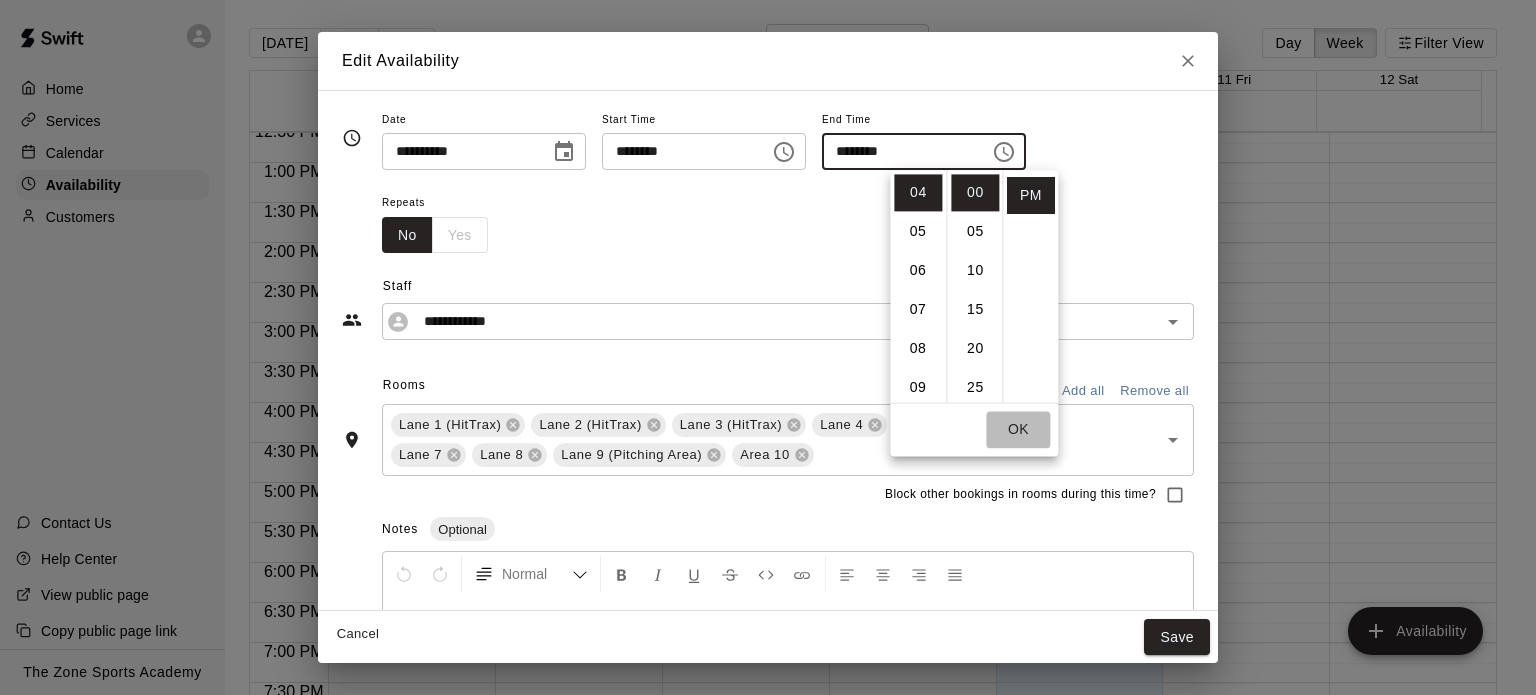 click on "OK" at bounding box center (1018, 429) 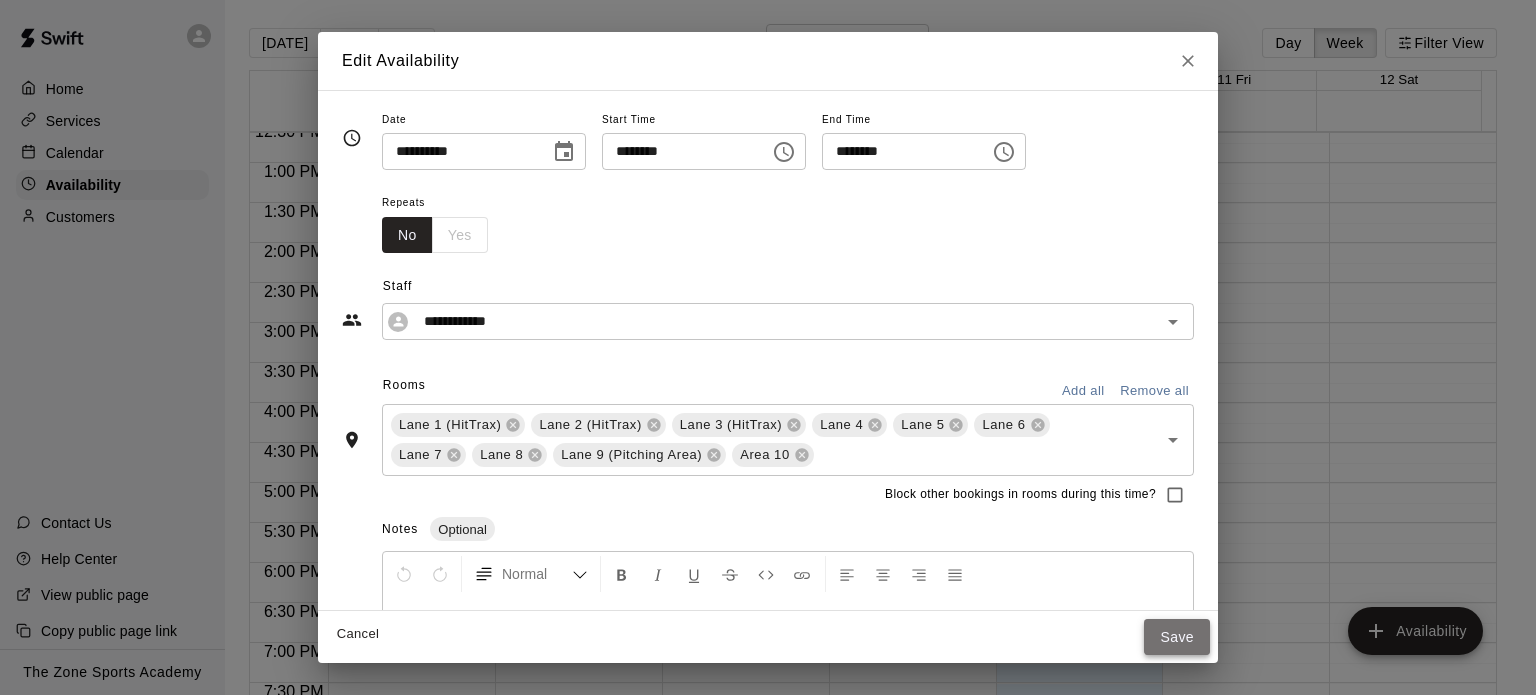 click on "Save" at bounding box center (1177, 637) 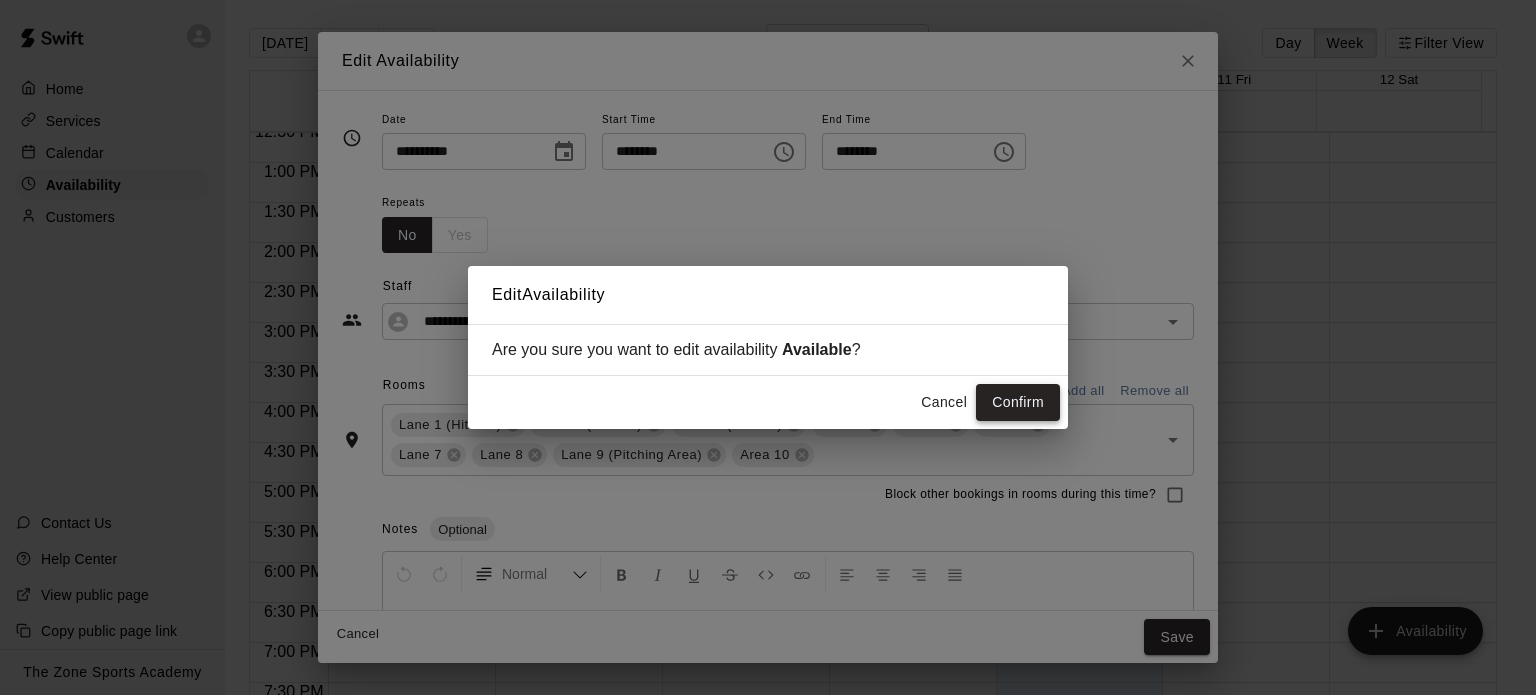 click on "Confirm" at bounding box center [1018, 402] 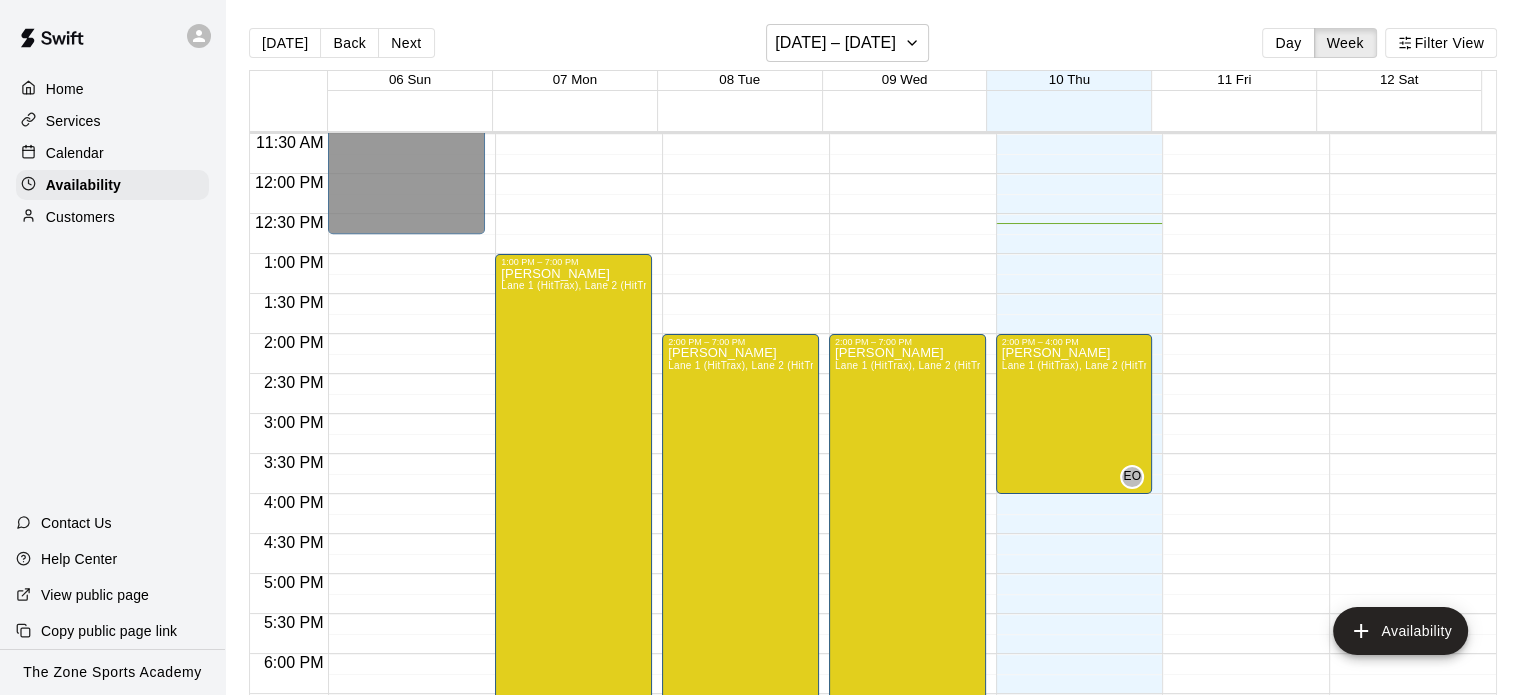 scroll, scrollTop: 927, scrollLeft: 0, axis: vertical 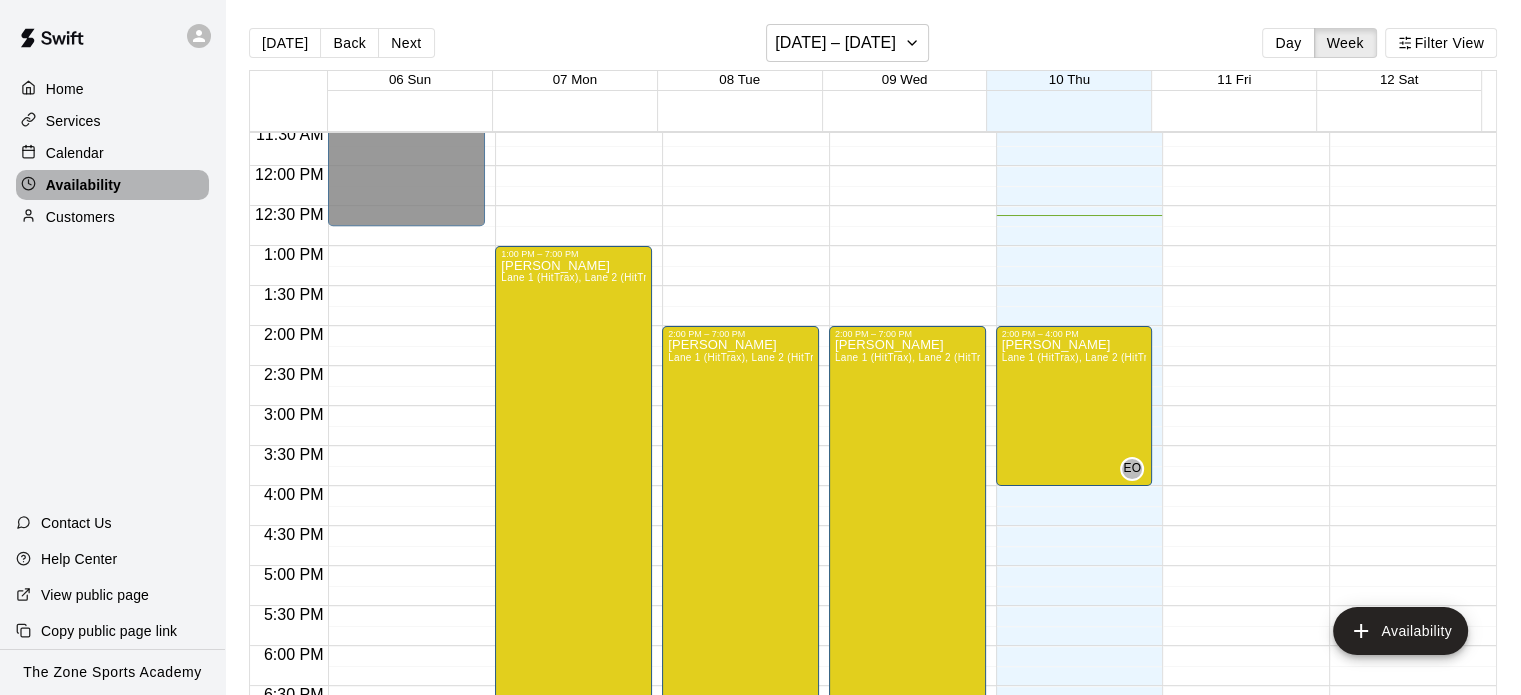 click on "Availability" at bounding box center (83, 185) 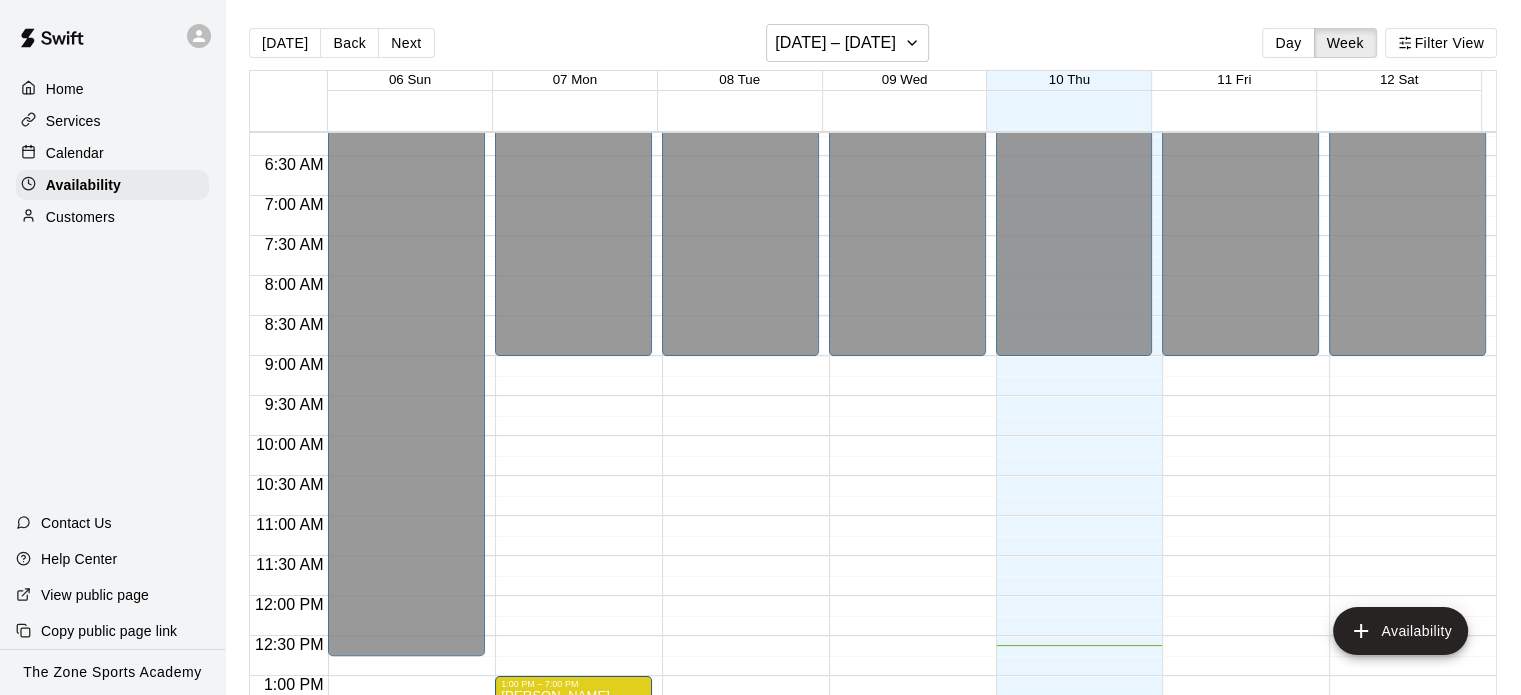 scroll, scrollTop: 614, scrollLeft: 0, axis: vertical 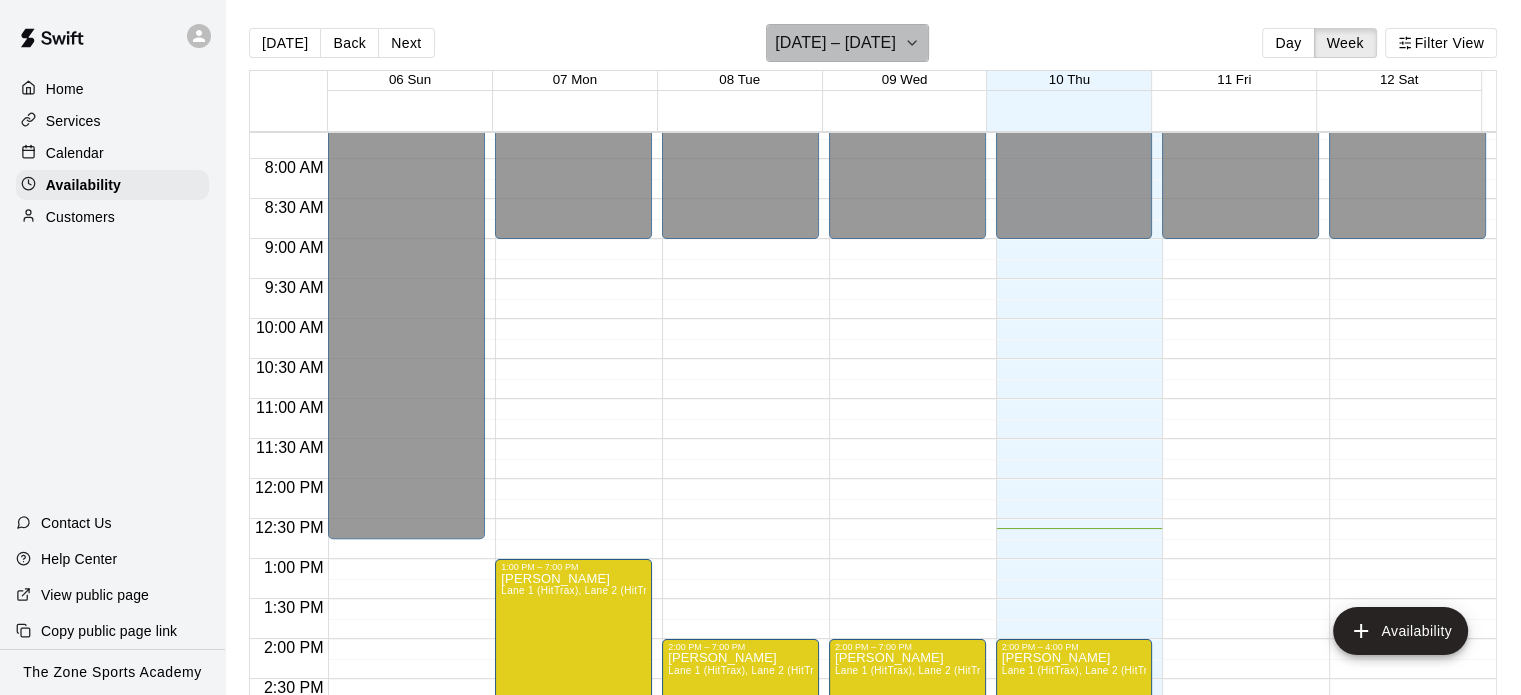 click 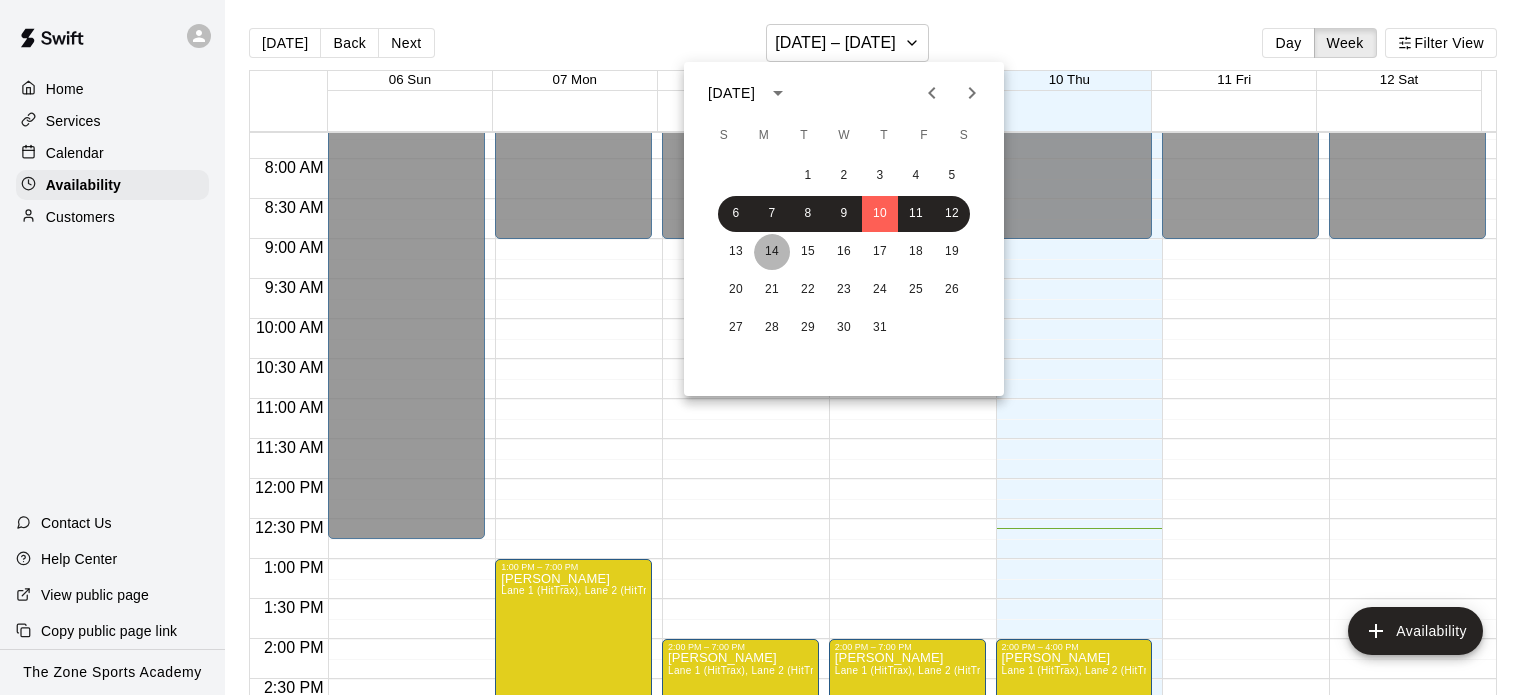 click on "14" at bounding box center (772, 252) 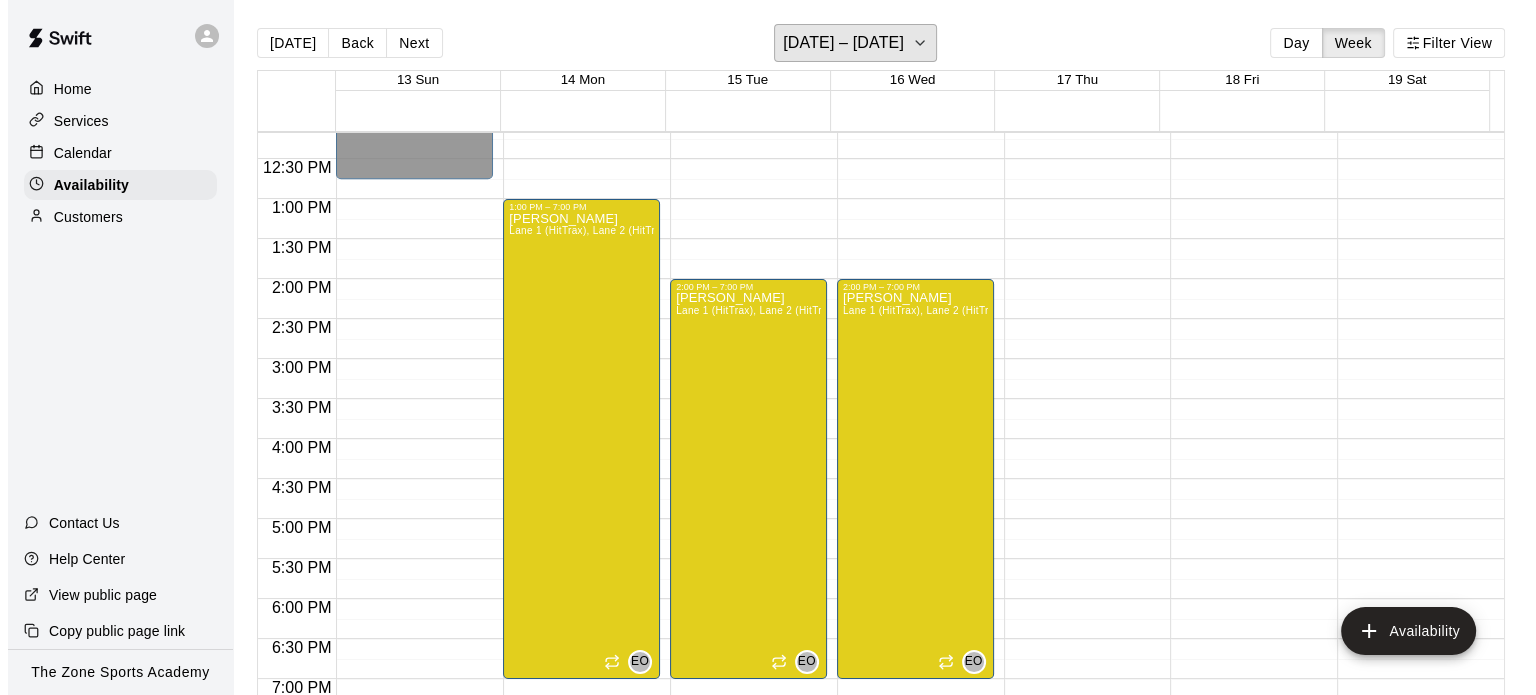 scroll, scrollTop: 1038, scrollLeft: 0, axis: vertical 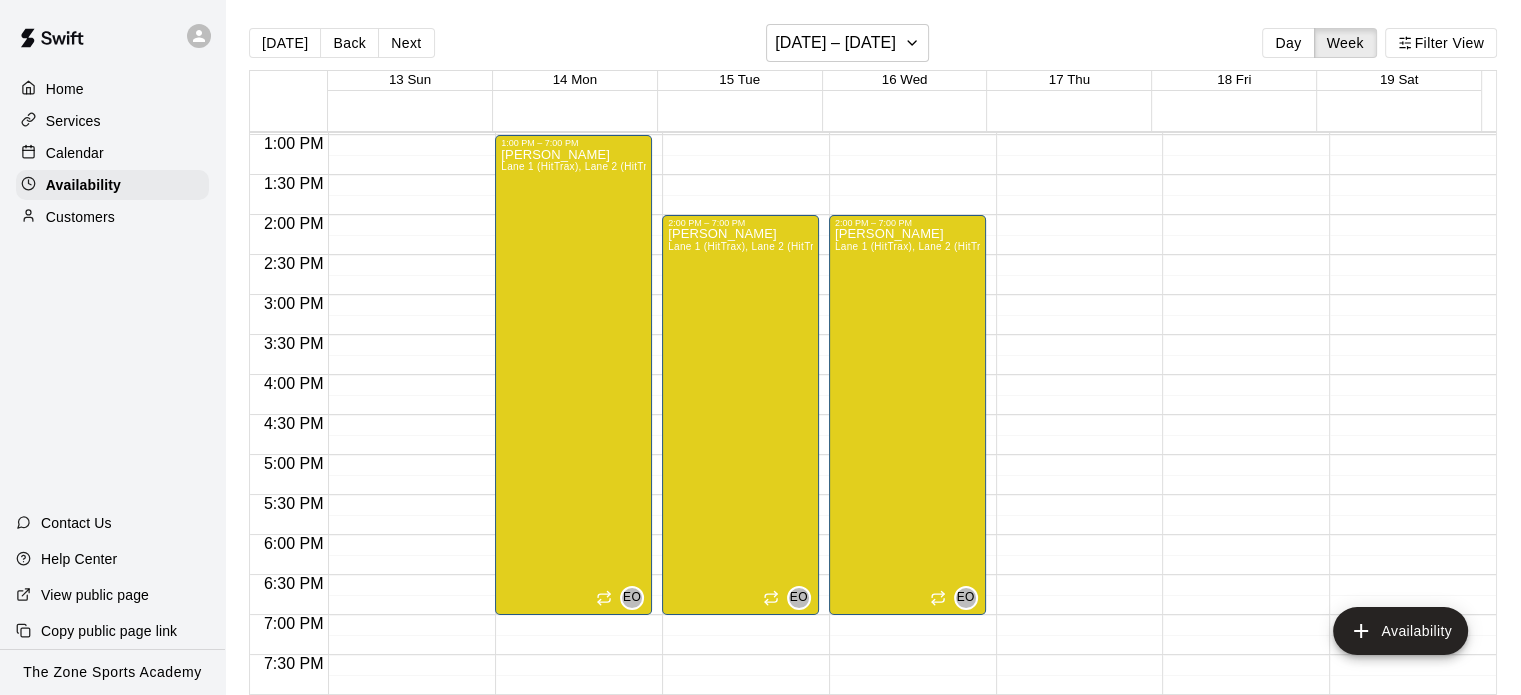click on "12:00 AM – 9:00 AM Closed 9:00 PM – 11:59 PM Closed" at bounding box center [1074, 55] 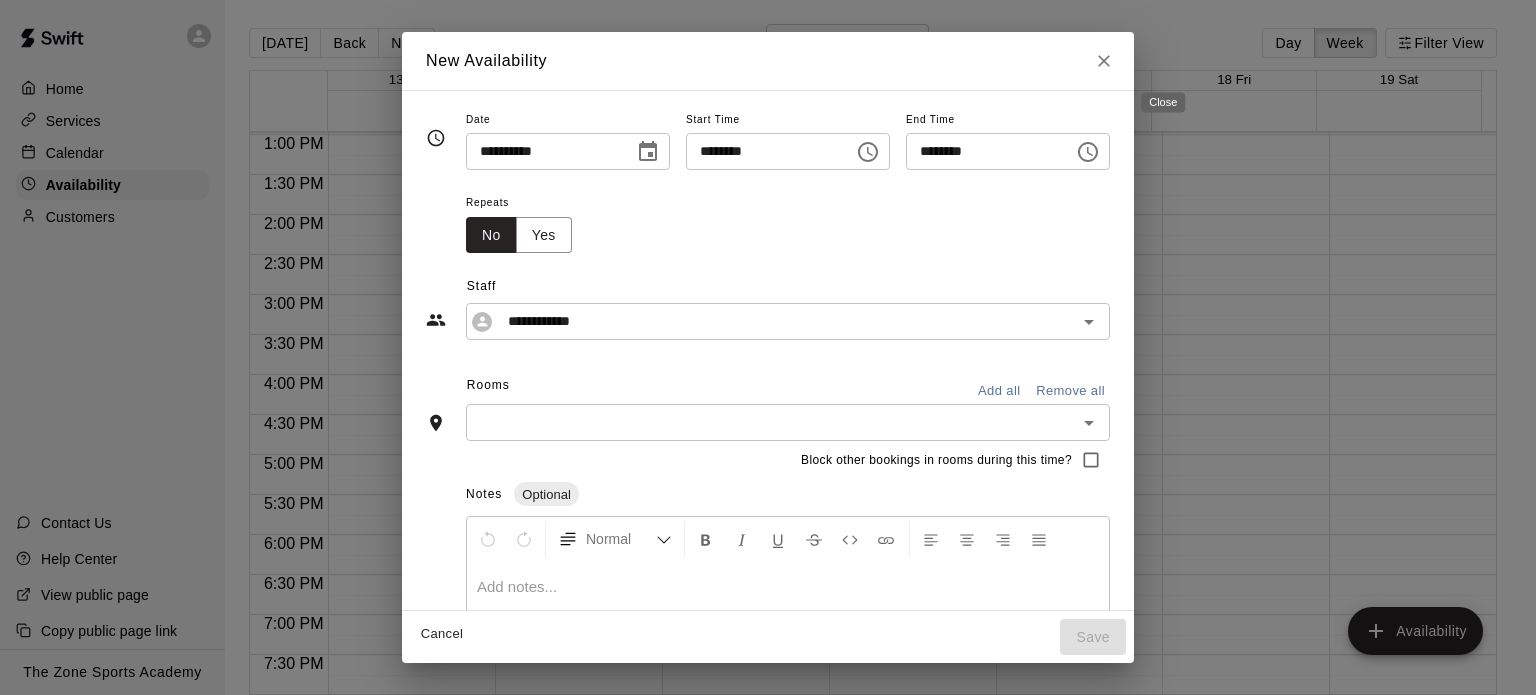 click 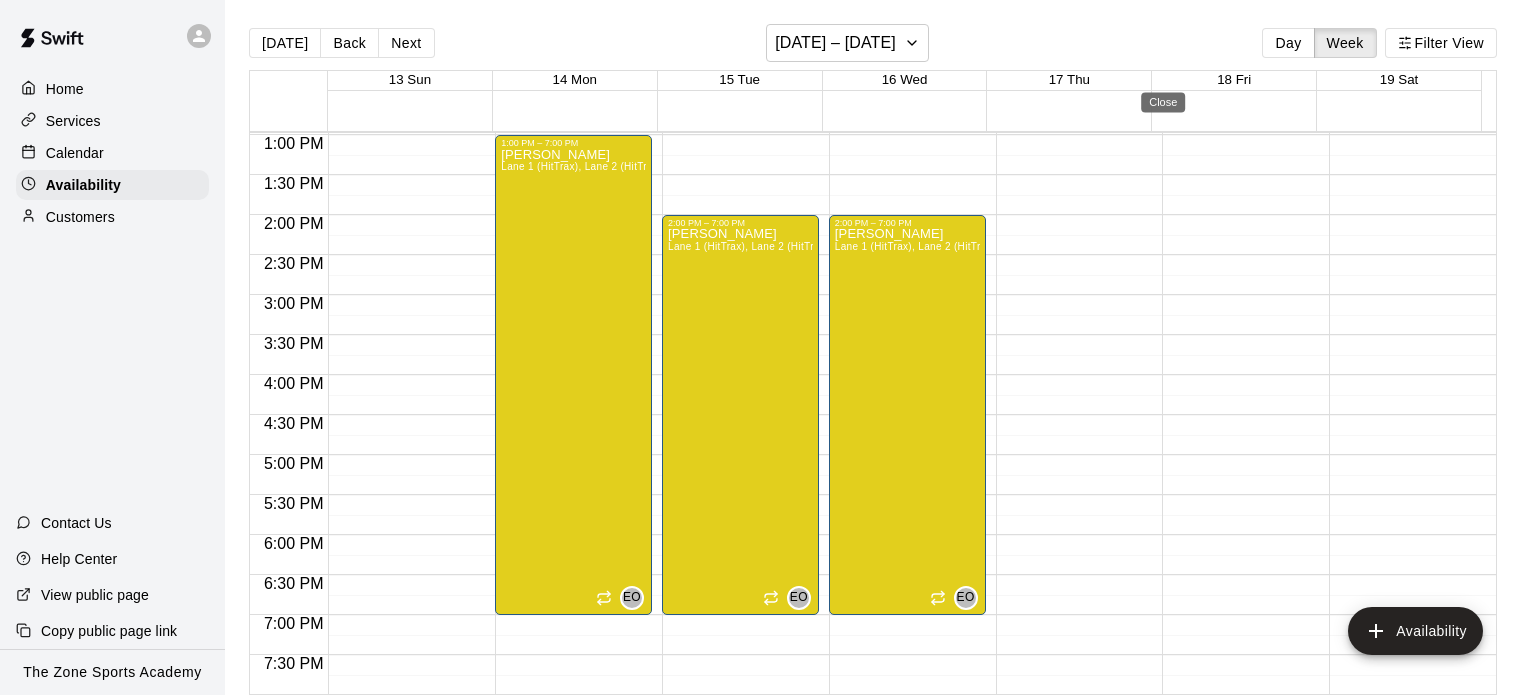type on "**********" 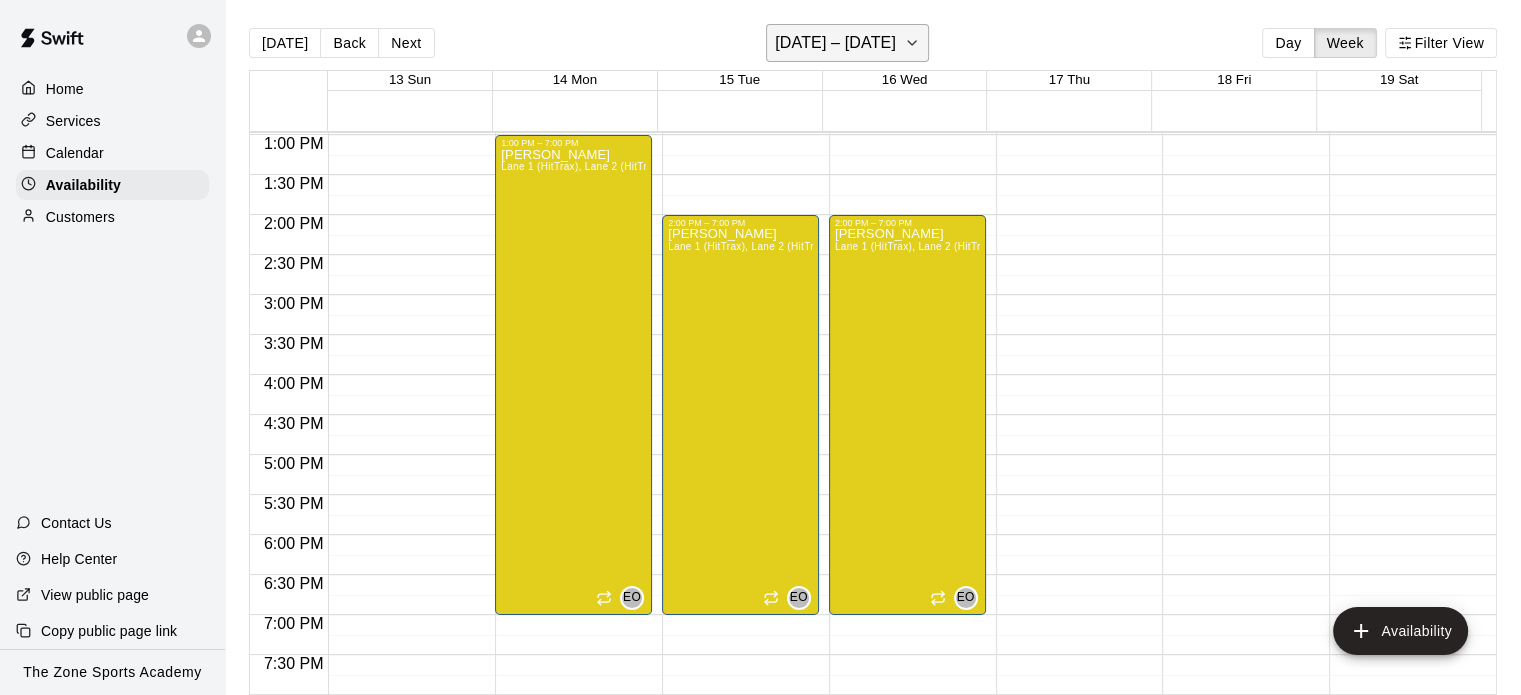 click on "[DATE] – [DATE]" at bounding box center (847, 43) 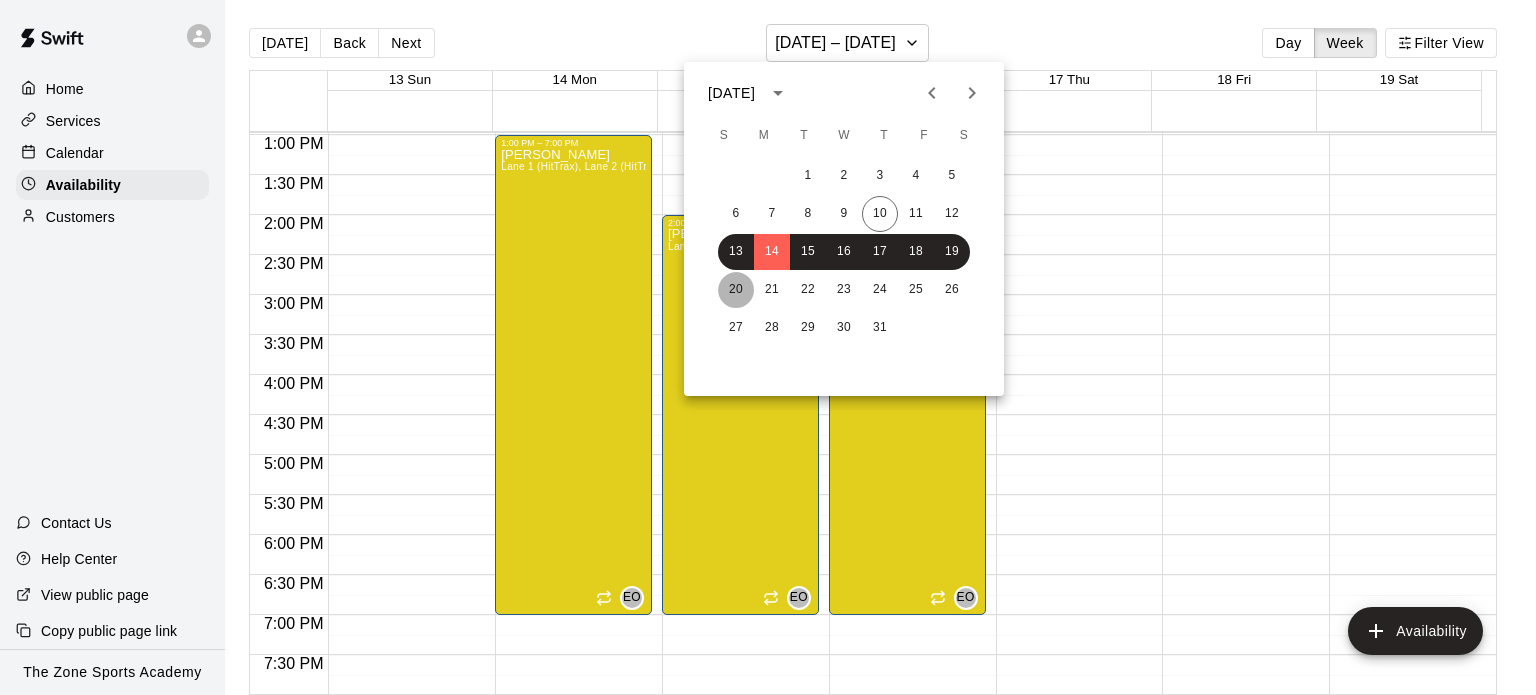 click on "20" at bounding box center [736, 290] 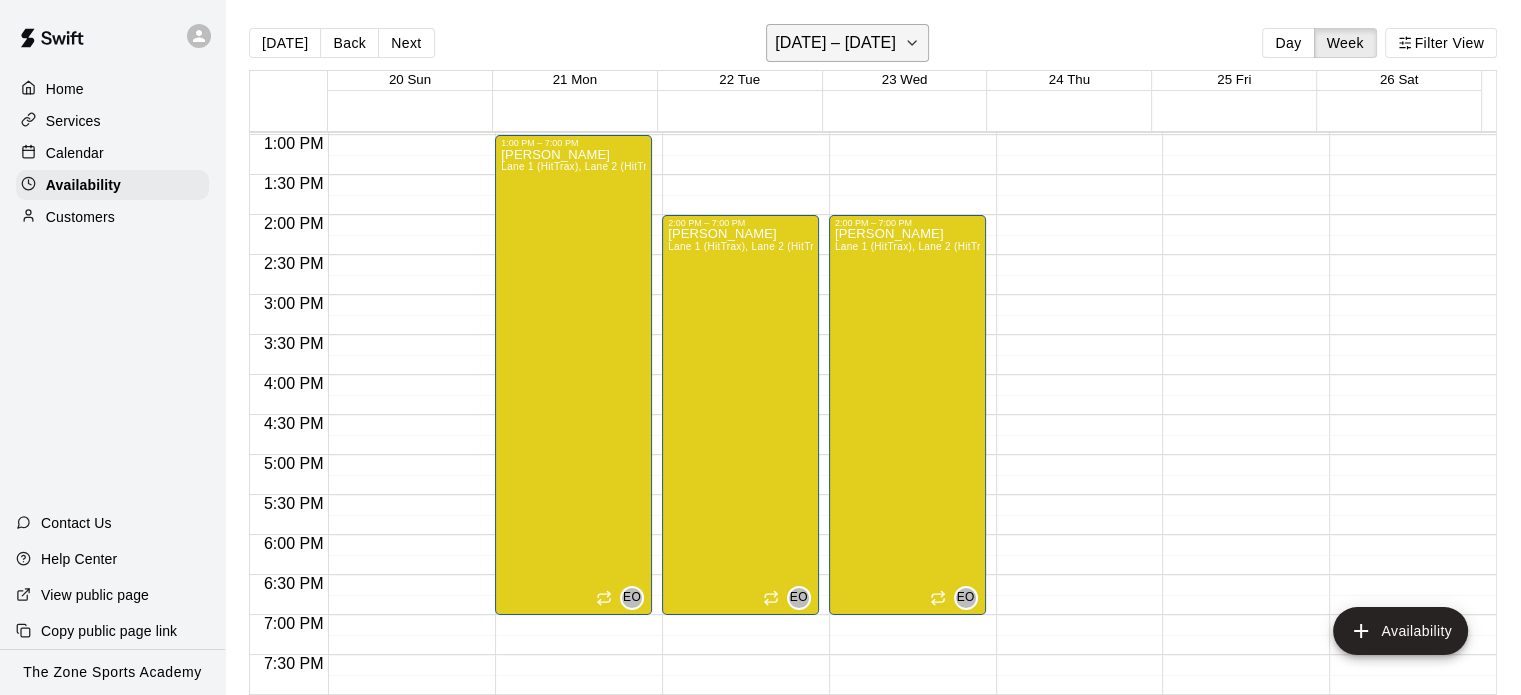 click 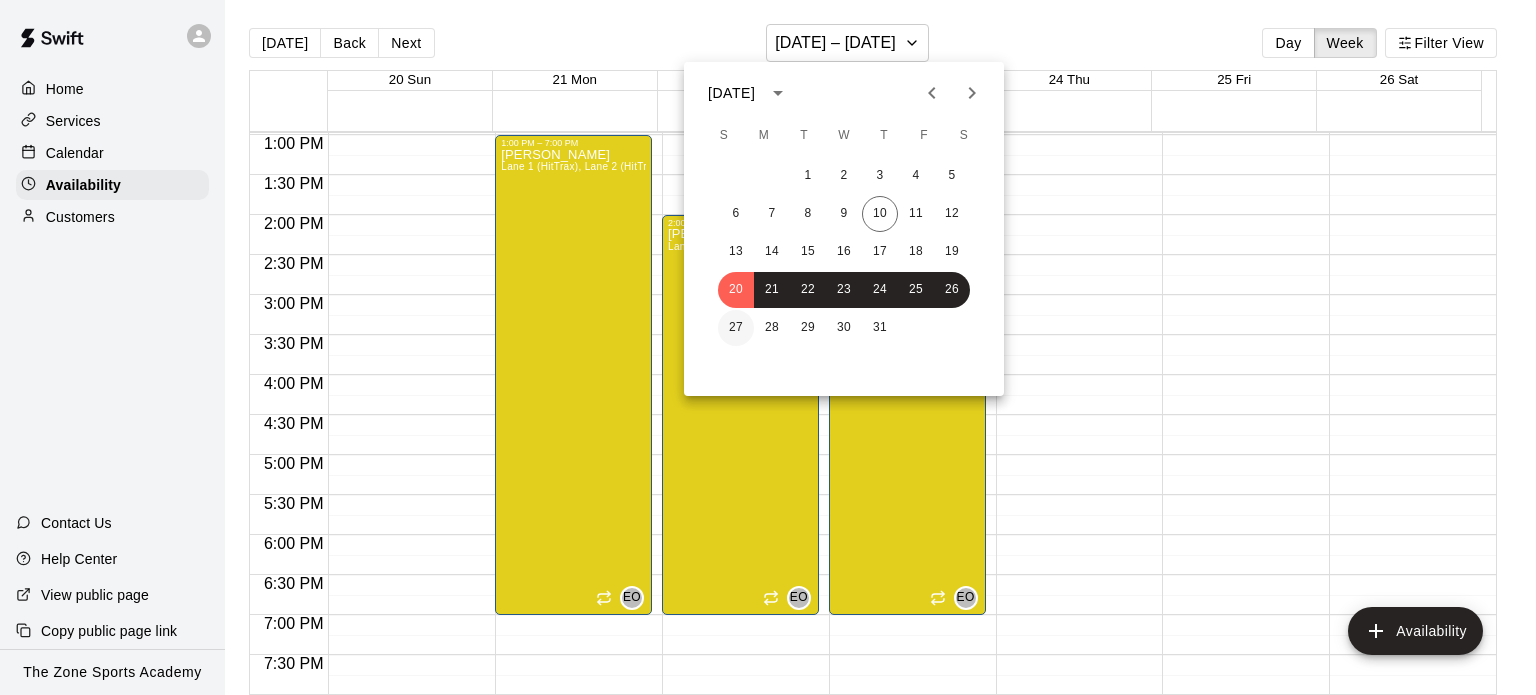 click on "27" at bounding box center (736, 328) 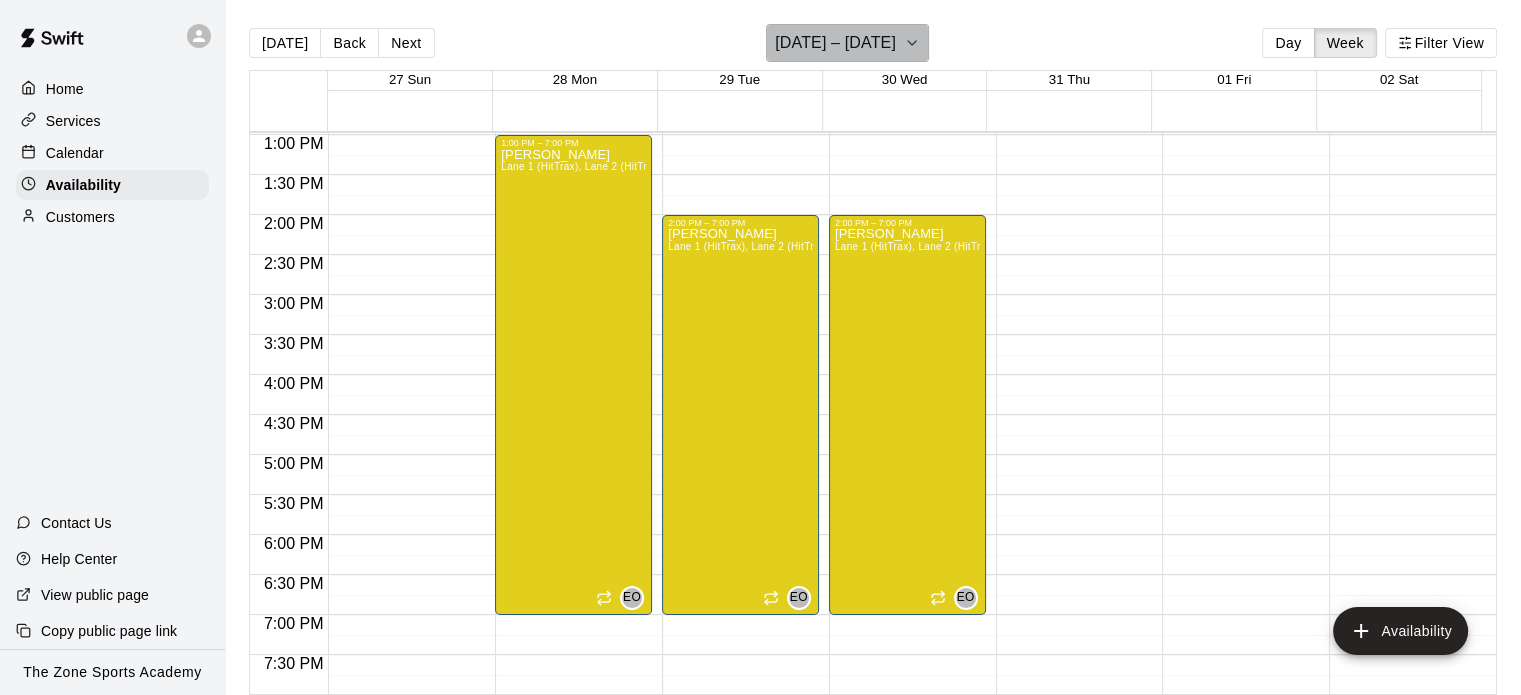 click 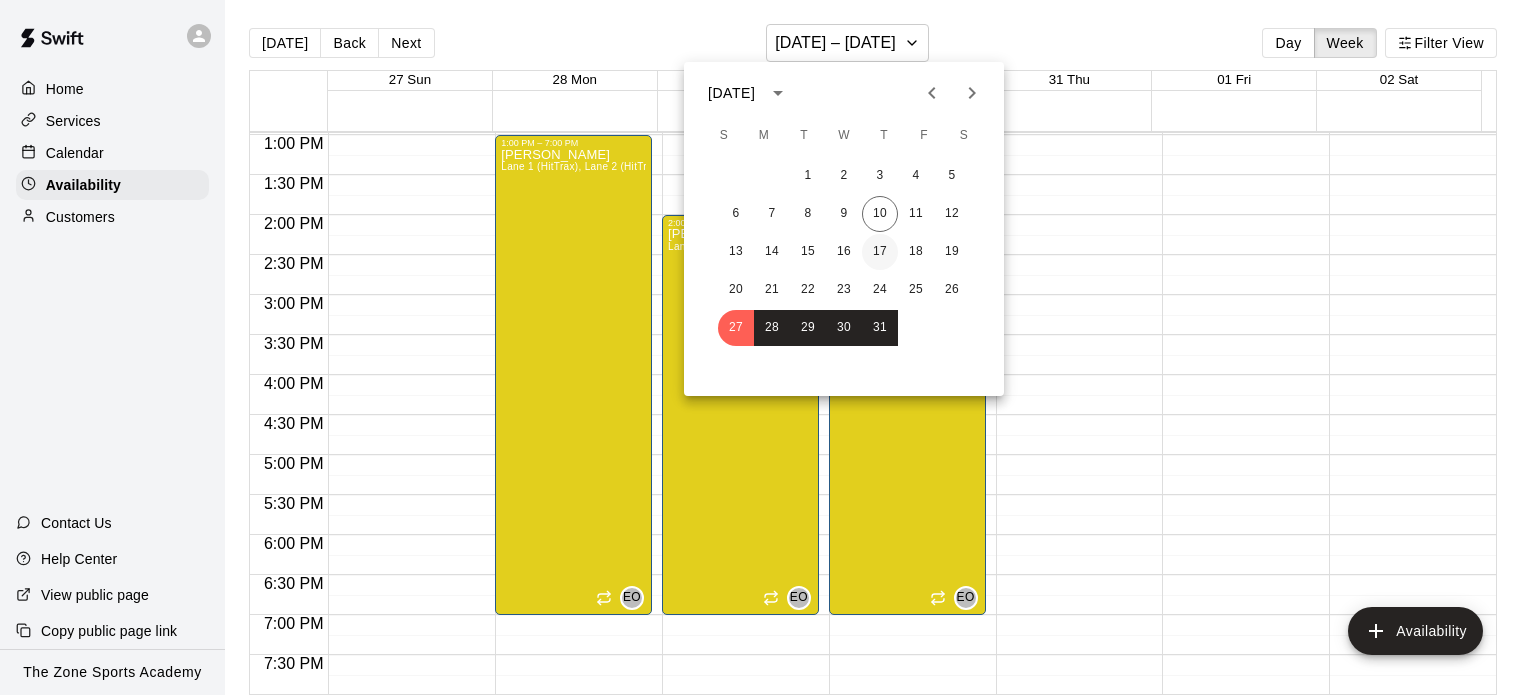click on "17" at bounding box center [880, 252] 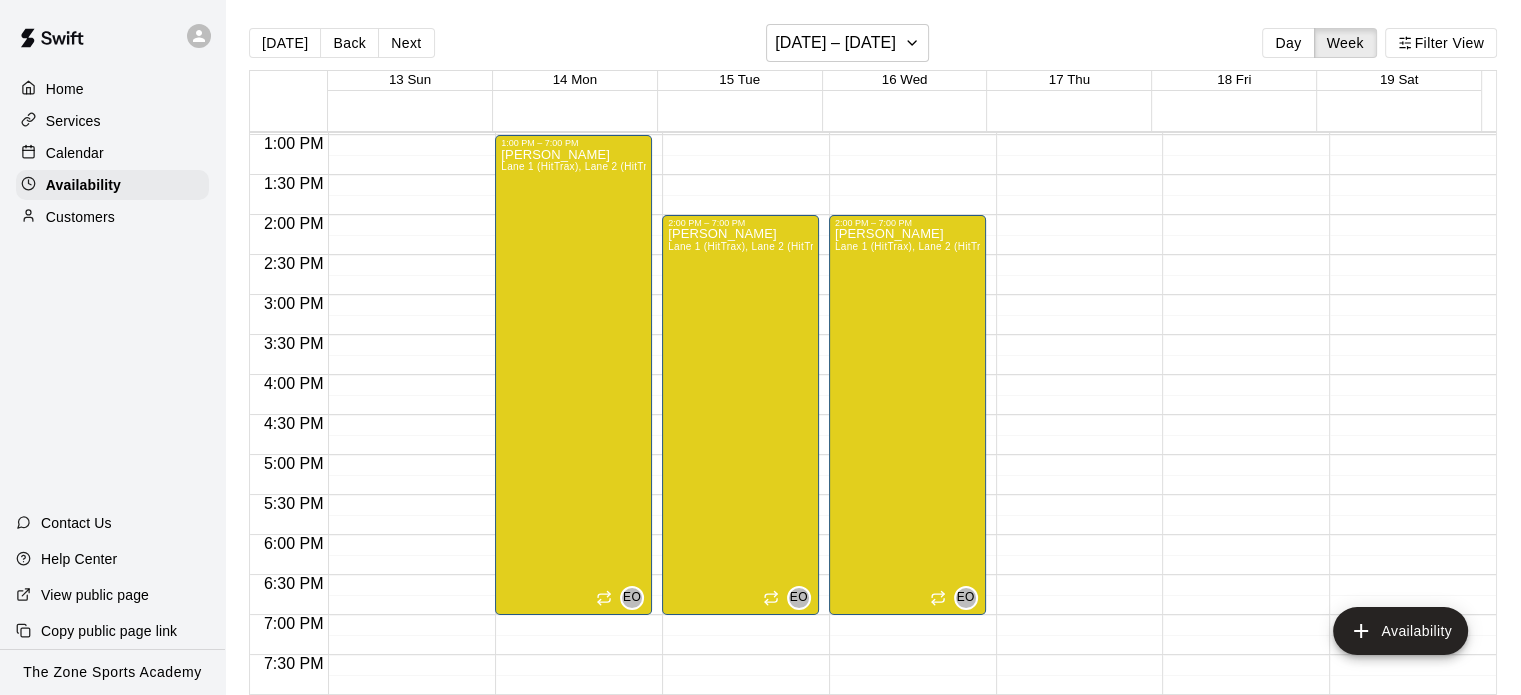 click on "12:00 AM – 9:00 AM Closed 9:00 PM – 11:59 PM Closed" at bounding box center (1074, 55) 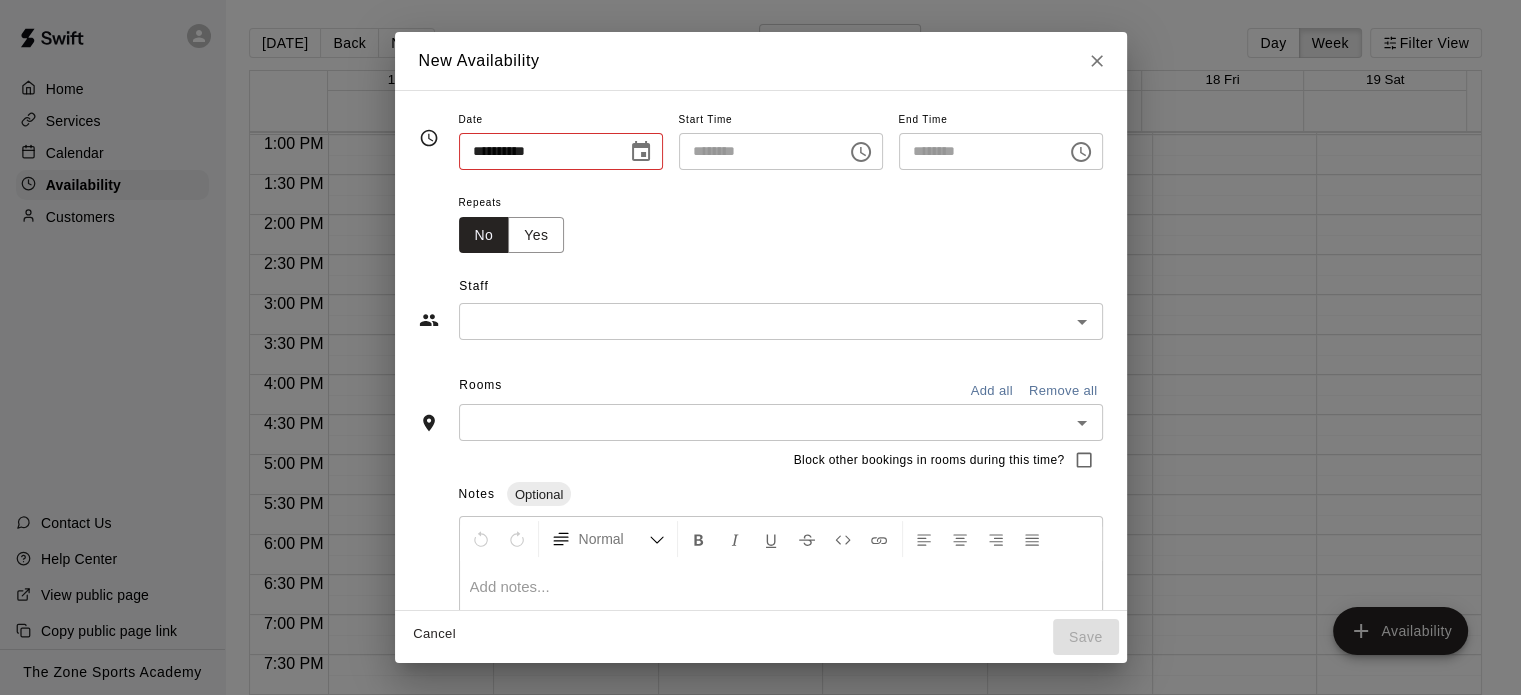 type on "**********" 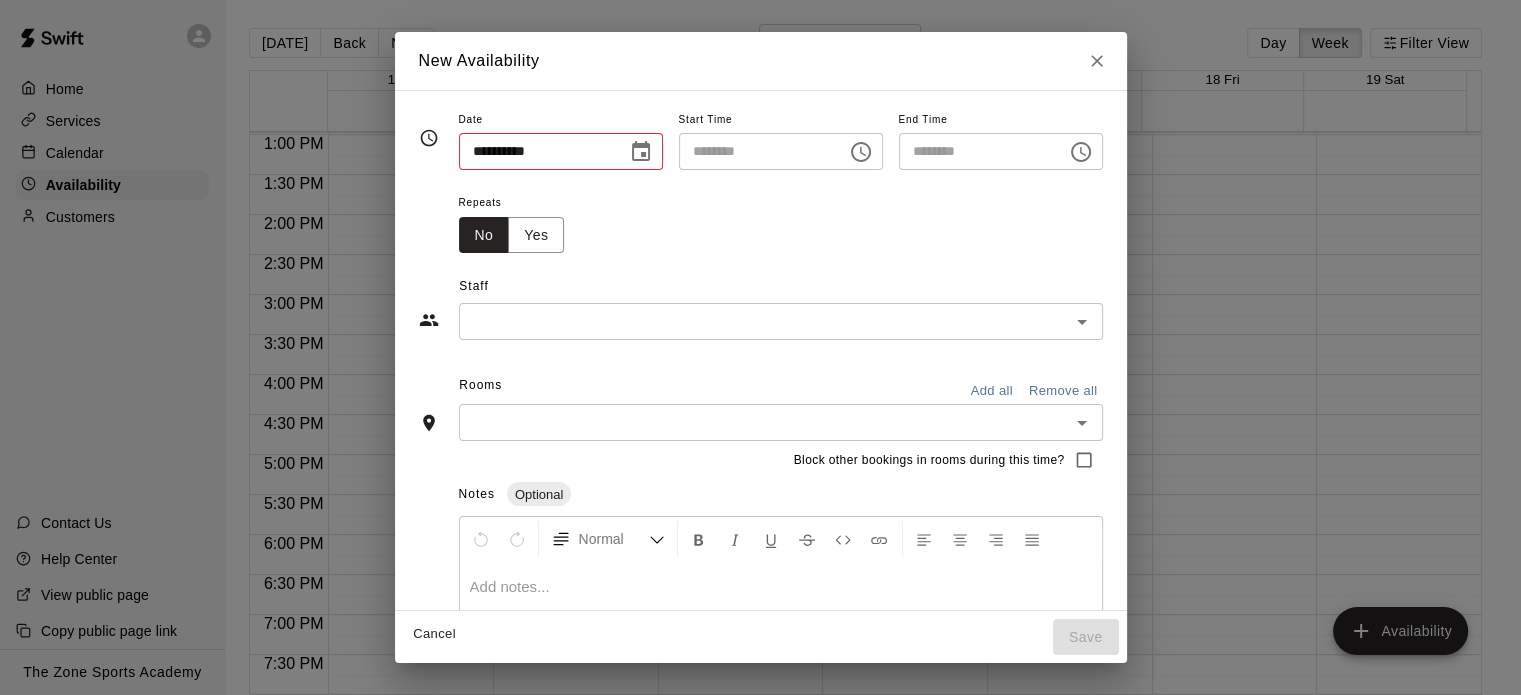 type on "********" 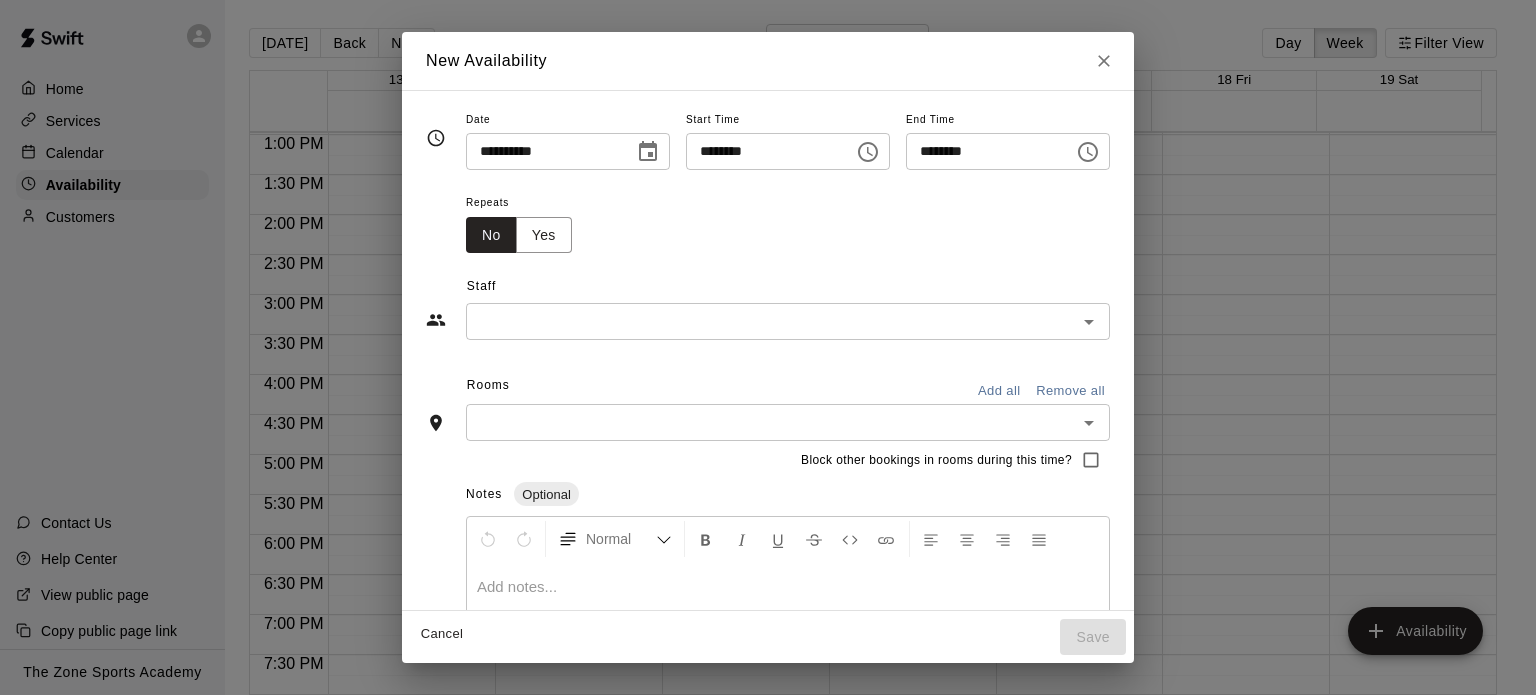 click 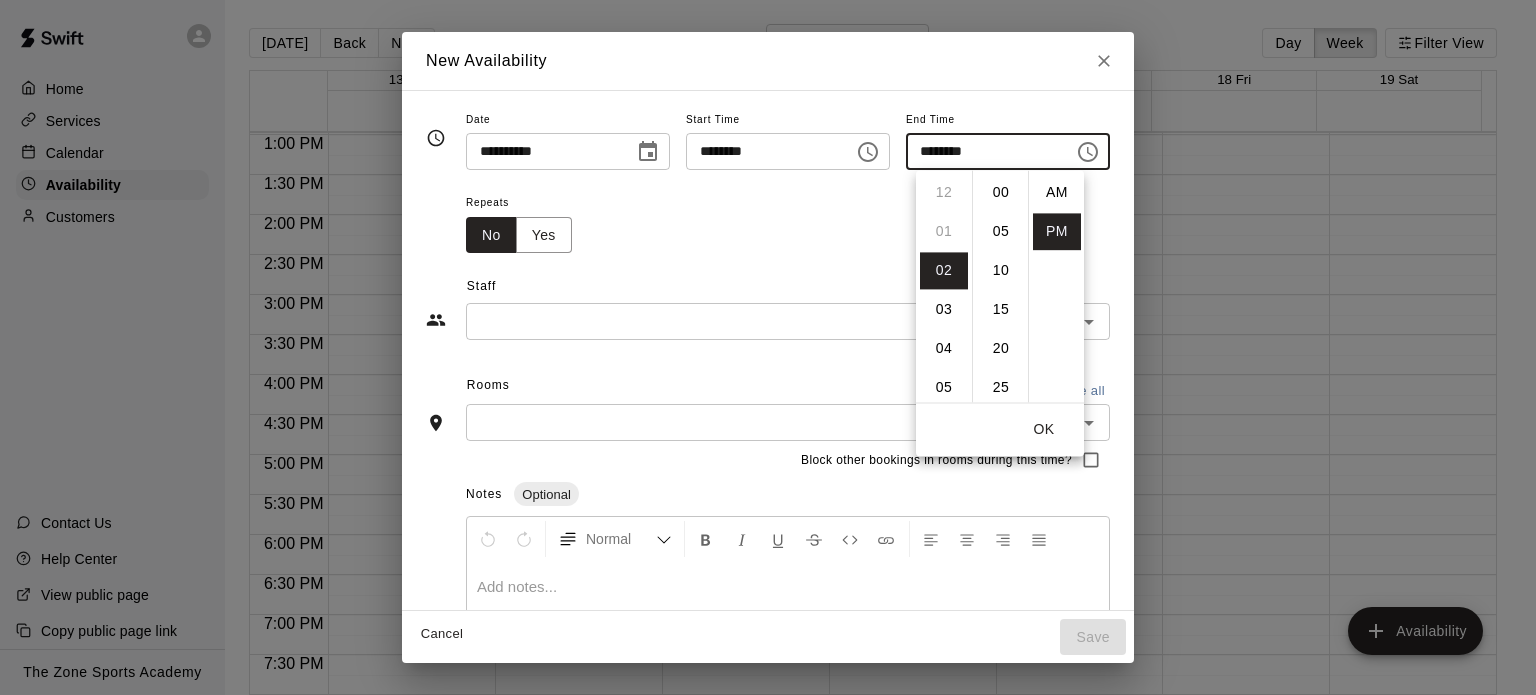 scroll, scrollTop: 78, scrollLeft: 0, axis: vertical 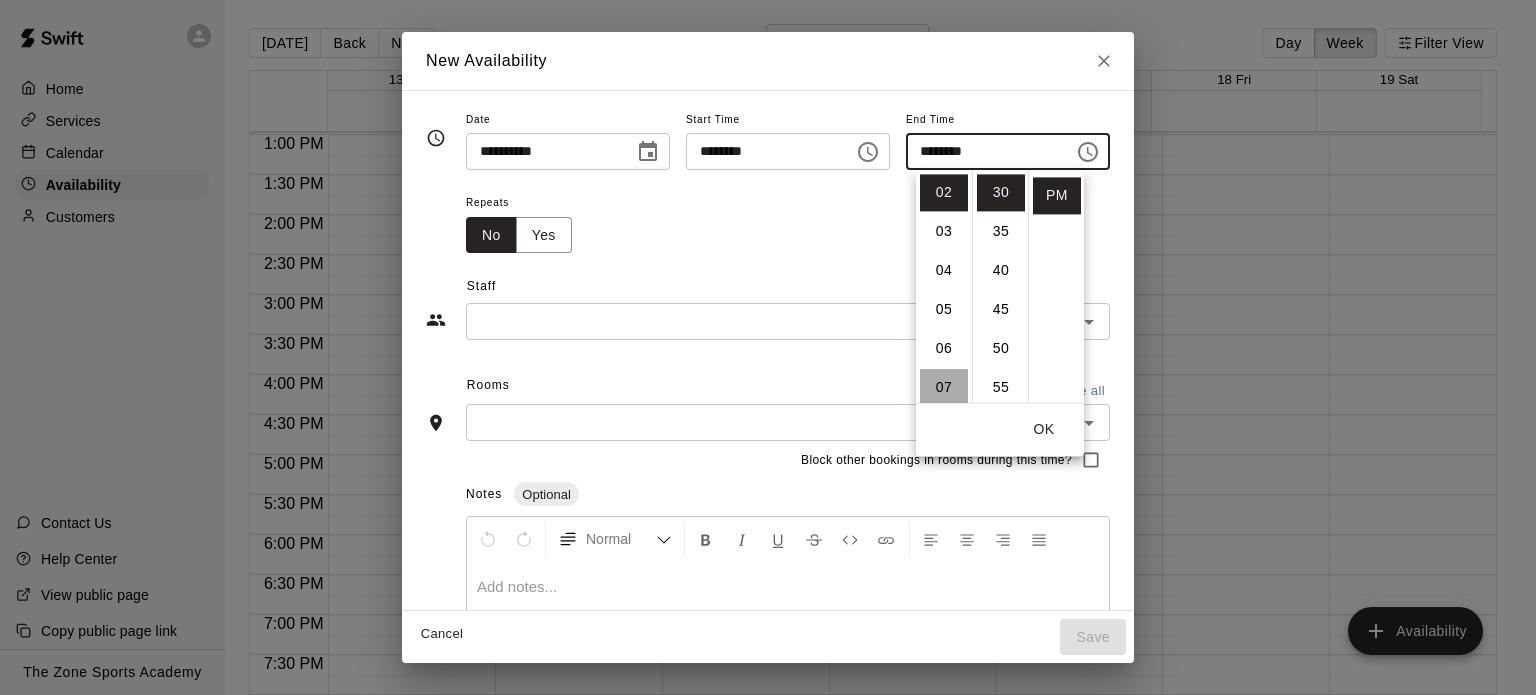 click on "07" at bounding box center [944, 387] 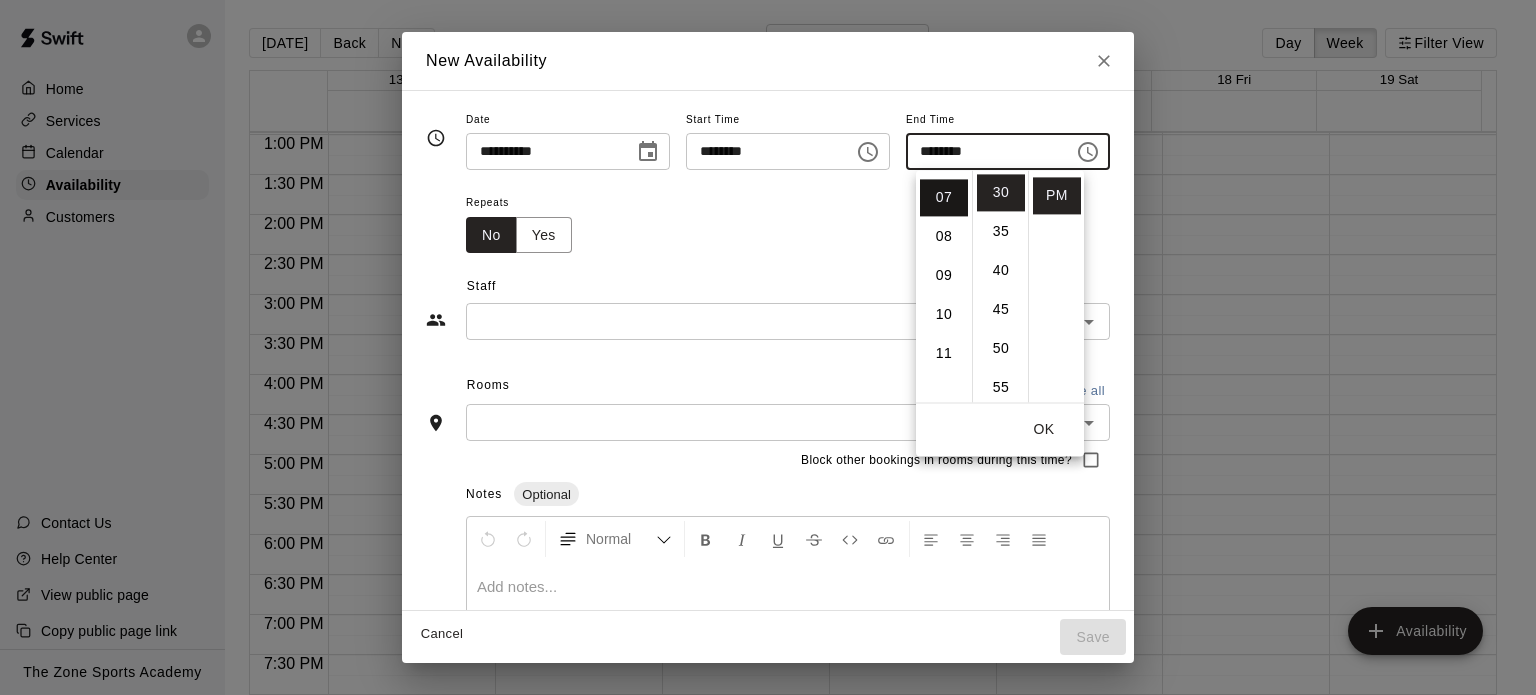 scroll, scrollTop: 272, scrollLeft: 0, axis: vertical 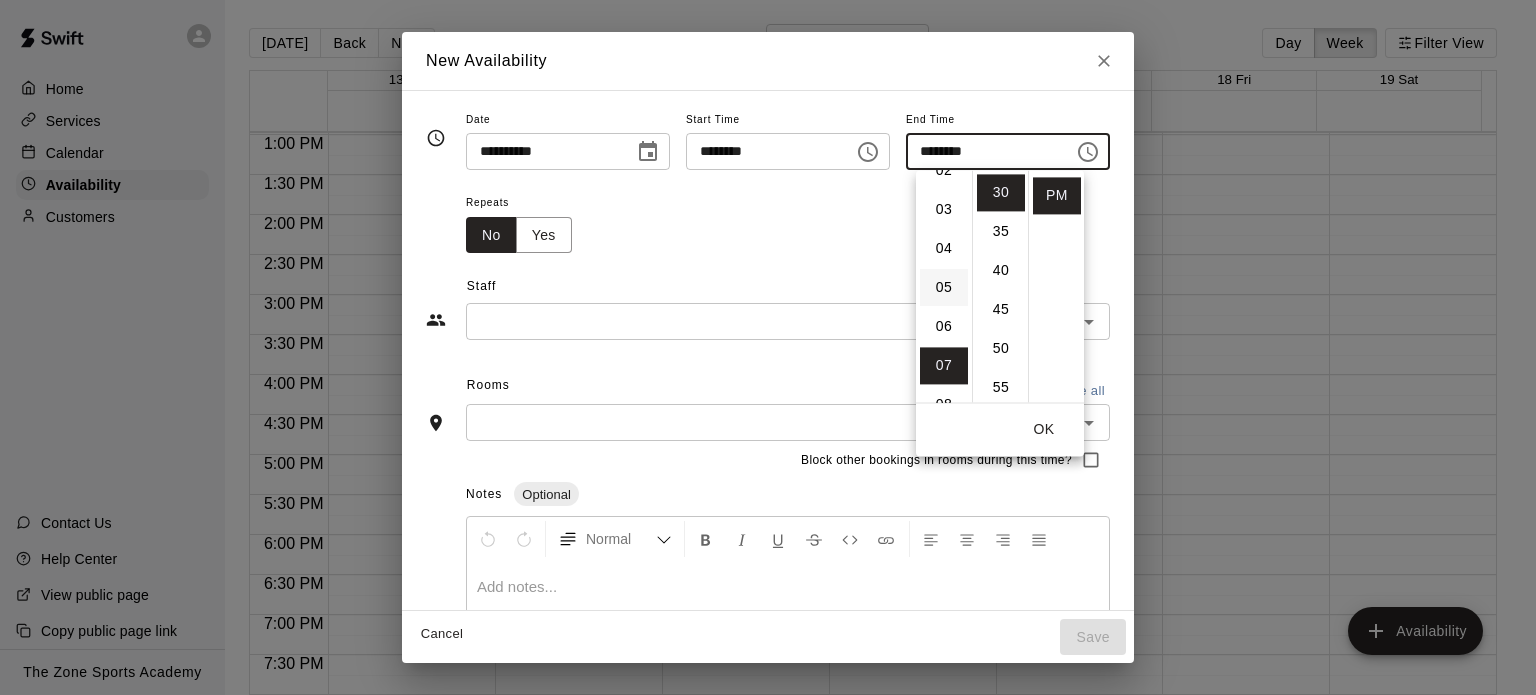 click on "05" at bounding box center (944, 287) 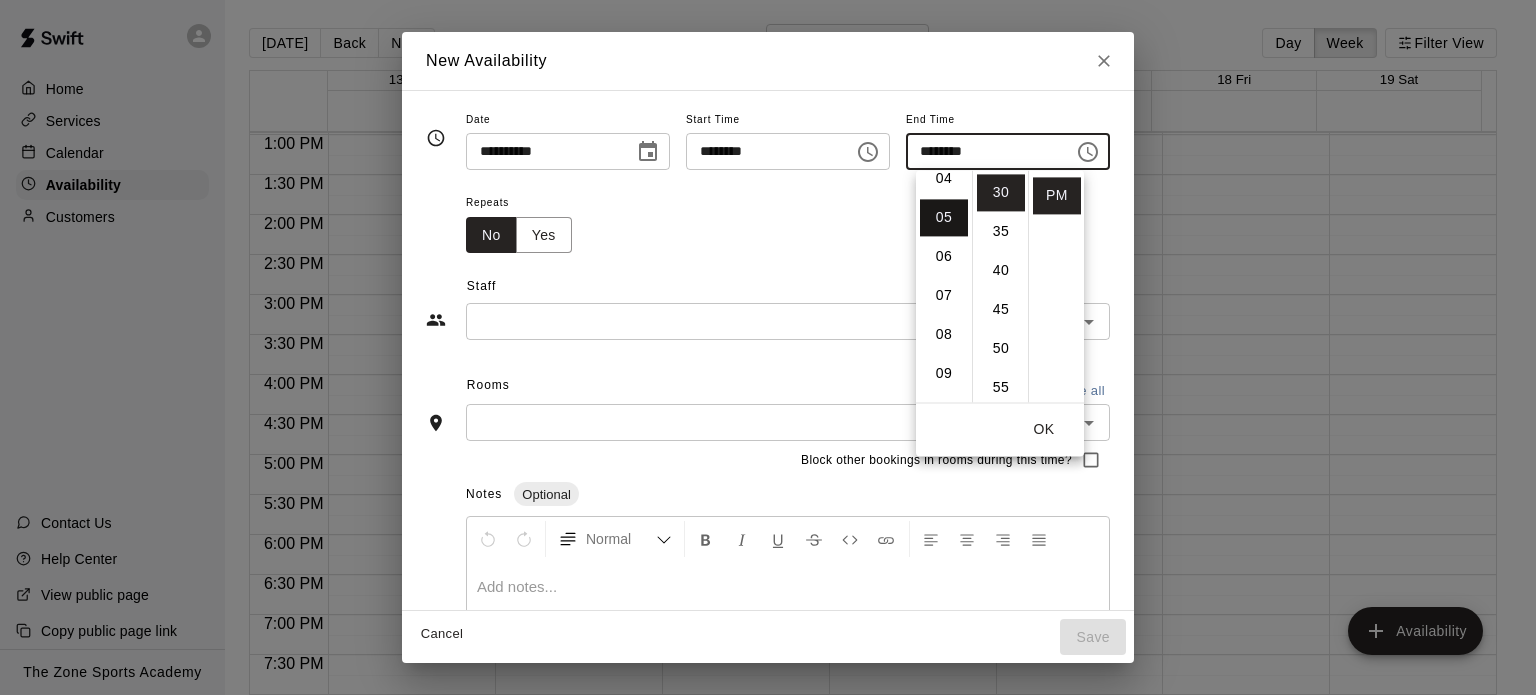 scroll, scrollTop: 195, scrollLeft: 0, axis: vertical 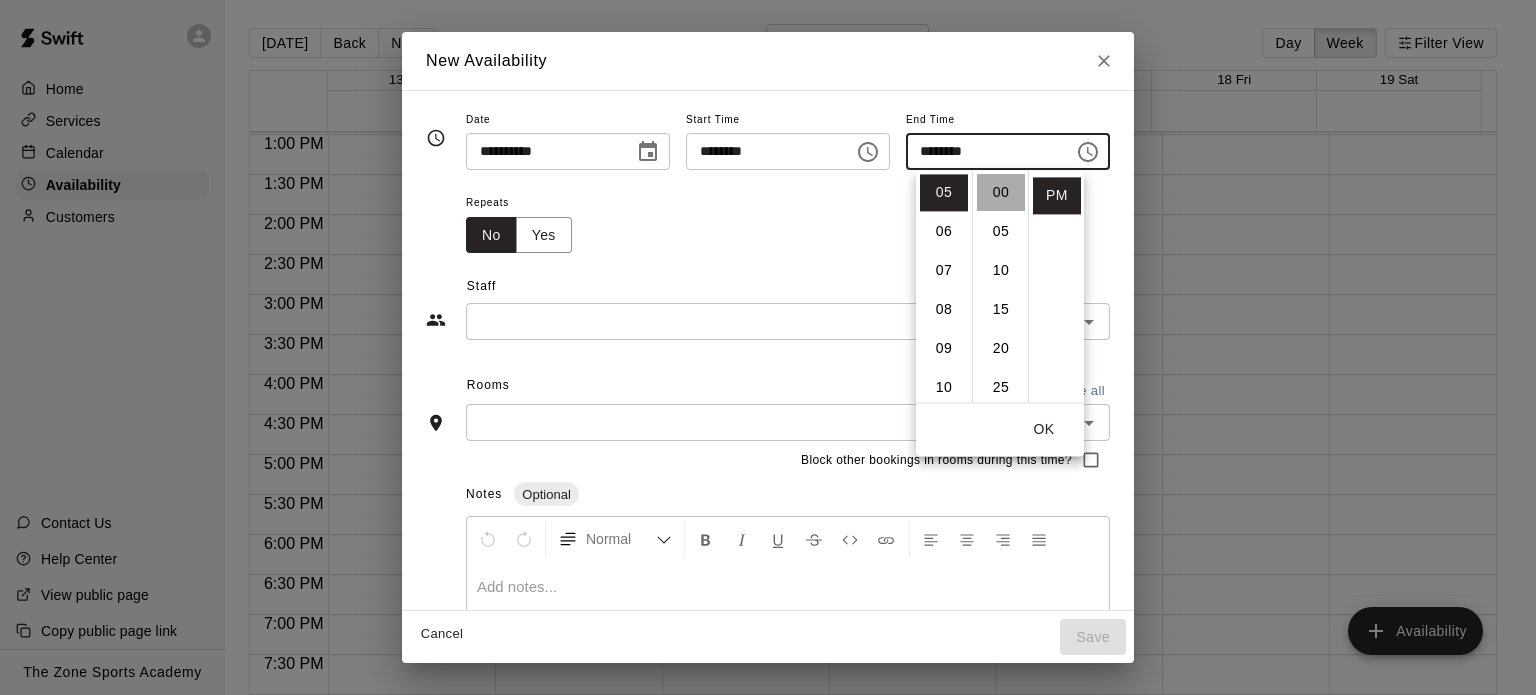 click on "00" at bounding box center [1001, 192] 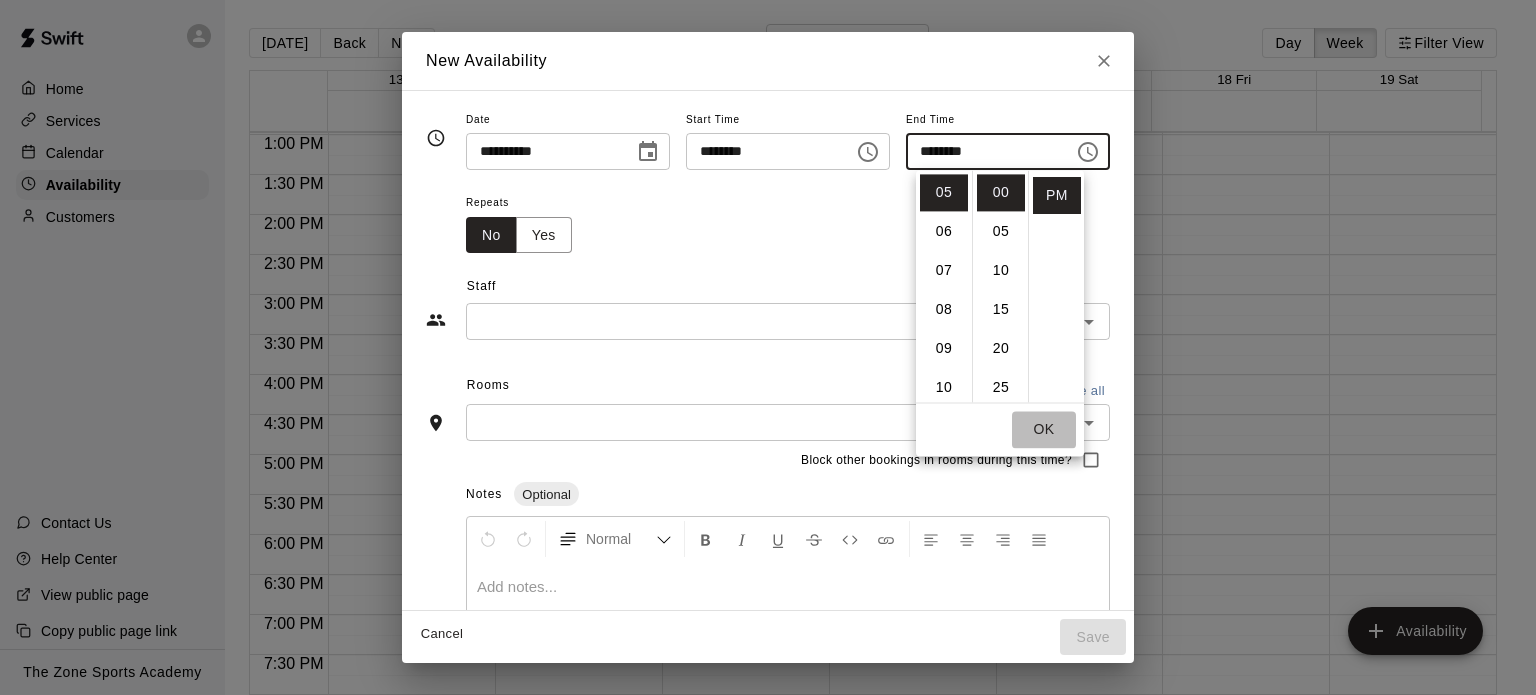 click on "OK" at bounding box center [1044, 429] 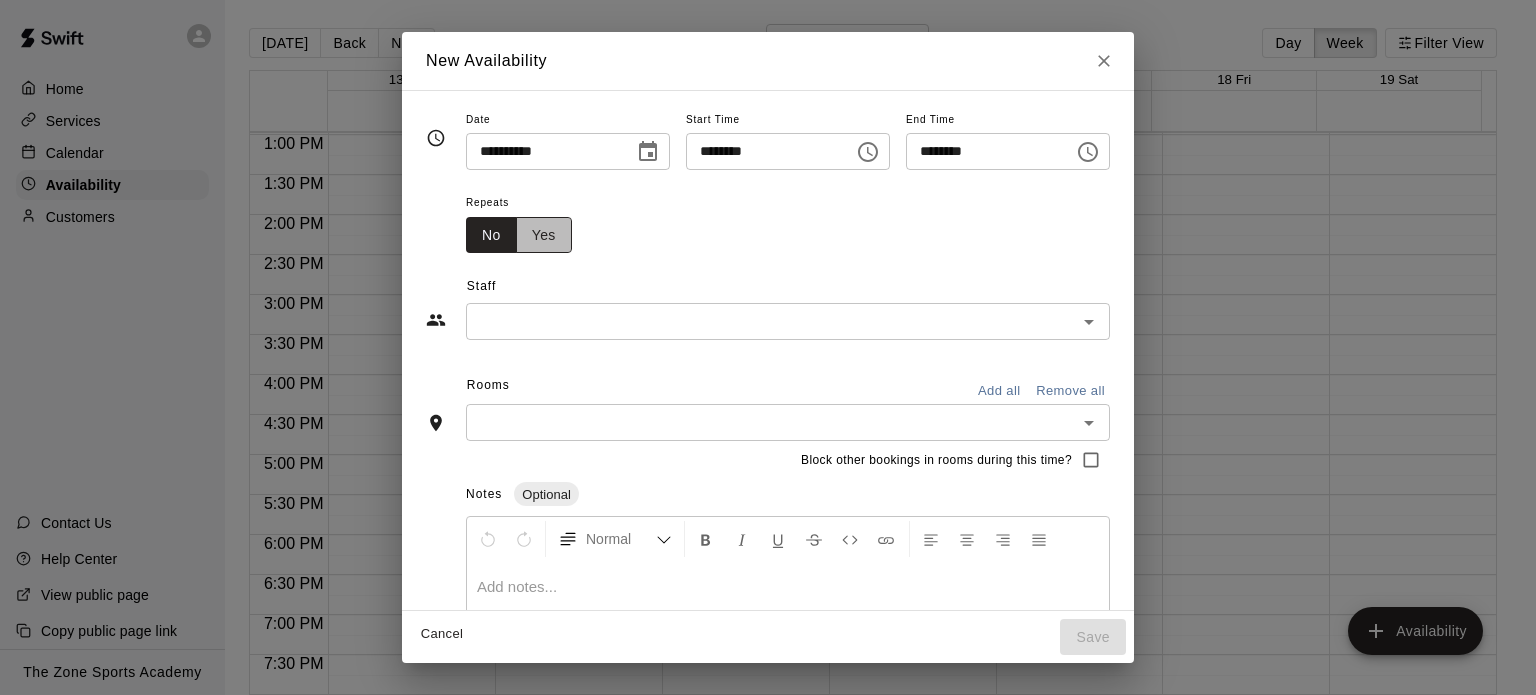 click on "Yes" at bounding box center (544, 235) 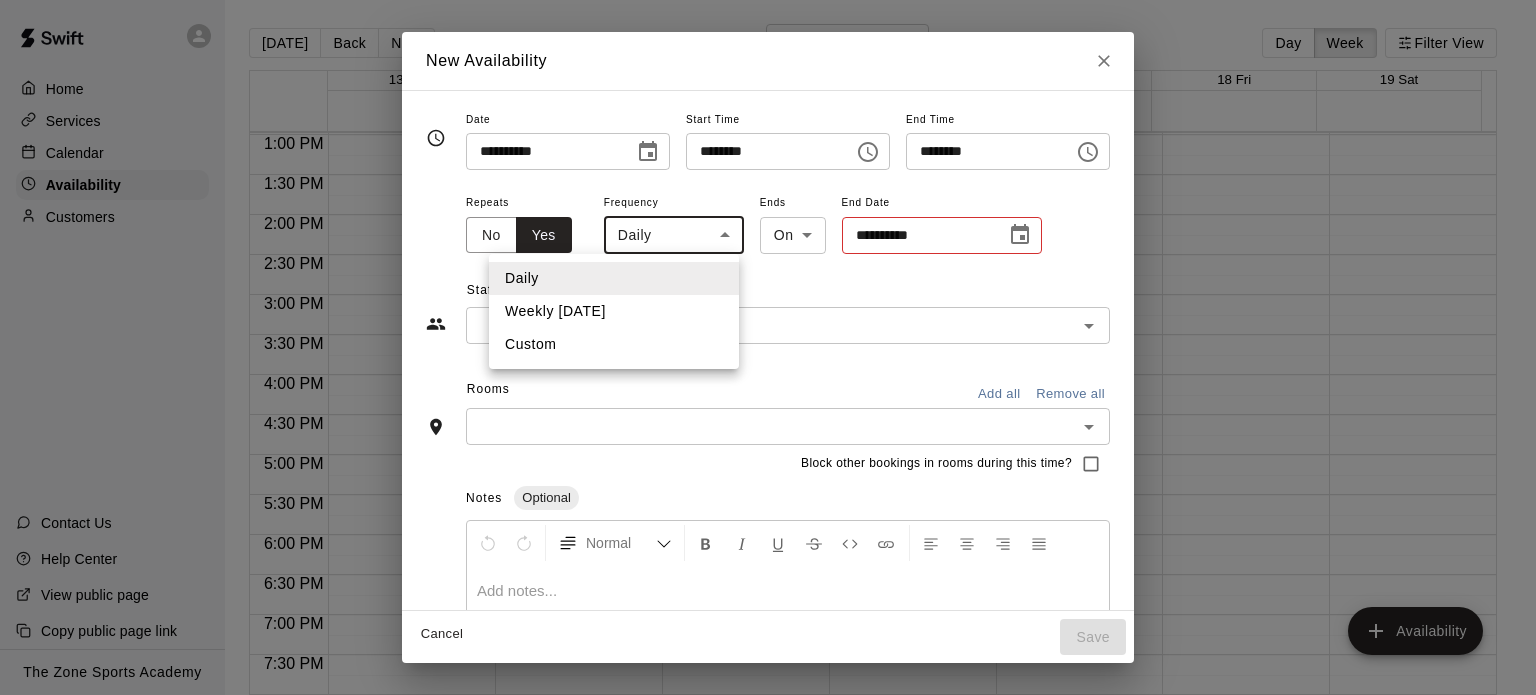 click on "Home Services Calendar Availability Customers Contact Us Help Center View public page Copy public page link The Zone Sports Academy [DATE] Back Next [DATE] – [DATE] Day Week Filter View 13 Sun 14 Mon 15 Tue 16 Wed 17 Thu 18 Fri 19 Sat 12:00 AM 12:30 AM 1:00 AM 1:30 AM 2:00 AM 2:30 AM 3:00 AM 3:30 AM 4:00 AM 4:30 AM 5:00 AM 5:30 AM 6:00 AM 6:30 AM 7:00 AM 7:30 AM 8:00 AM 8:30 AM 9:00 AM 9:30 AM 10:00 AM 10:30 AM 11:00 AM 11:30 AM 12:00 PM 12:30 PM 1:00 PM 1:30 PM 2:00 PM 2:30 PM 3:00 PM 3:30 PM 4:00 PM 4:30 PM 5:00 PM 5:30 PM 6:00 PM 6:30 PM 7:00 PM 7:30 PM 8:00 PM 8:30 PM 9:00 PM 9:30 PM 10:00 PM 10:30 PM 11:00 PM 11:30 PM 12:00 AM – 12:45 PM Closed 9:00 PM – 11:59 PM Closed 12:00 AM – 9:00 AM Closed 1:00 PM – 7:00 PM [PERSON_NAME] 1 (HitTrax), Lane 2 (HitTrax), Lane 3 (HitTrax), [GEOGRAPHIC_DATA] ([GEOGRAPHIC_DATA]), Area 10 EO 9:00 PM – 11:59 PM Closed 12:00 AM – 9:00 AM Closed 2:00 PM – 7:00 PM [PERSON_NAME] EO 9:00 PM – 11:59 PM Closed 12:00 AM – 9:00 AM Closed" at bounding box center (768, 363) 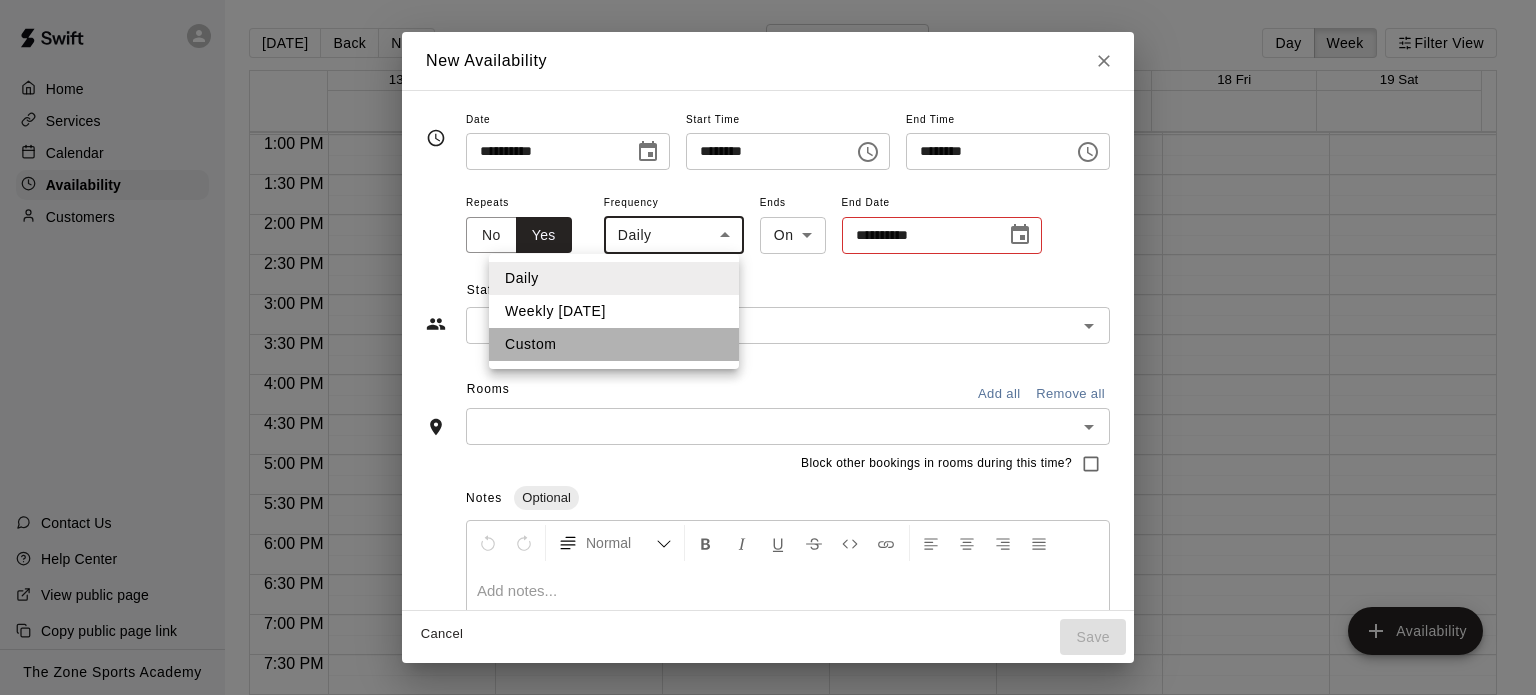 click on "Custom" at bounding box center (614, 344) 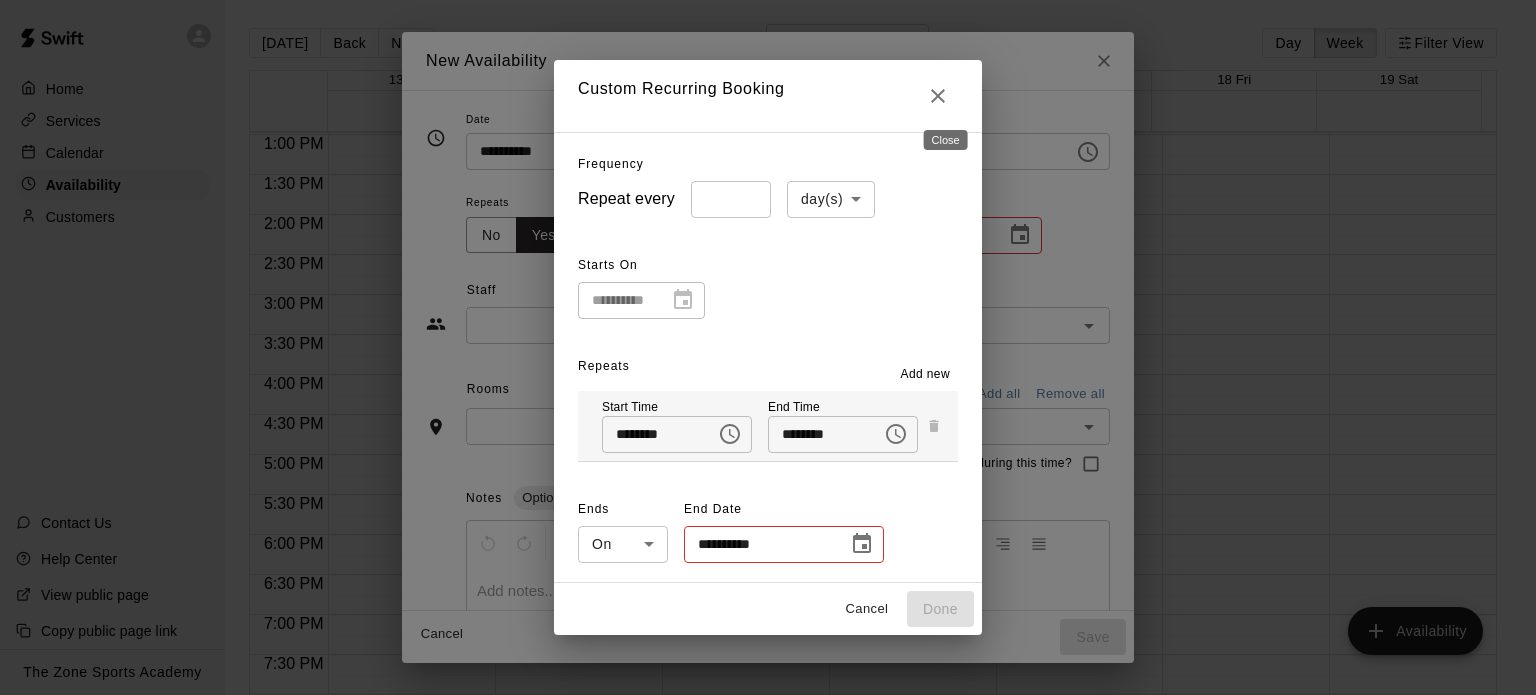 click 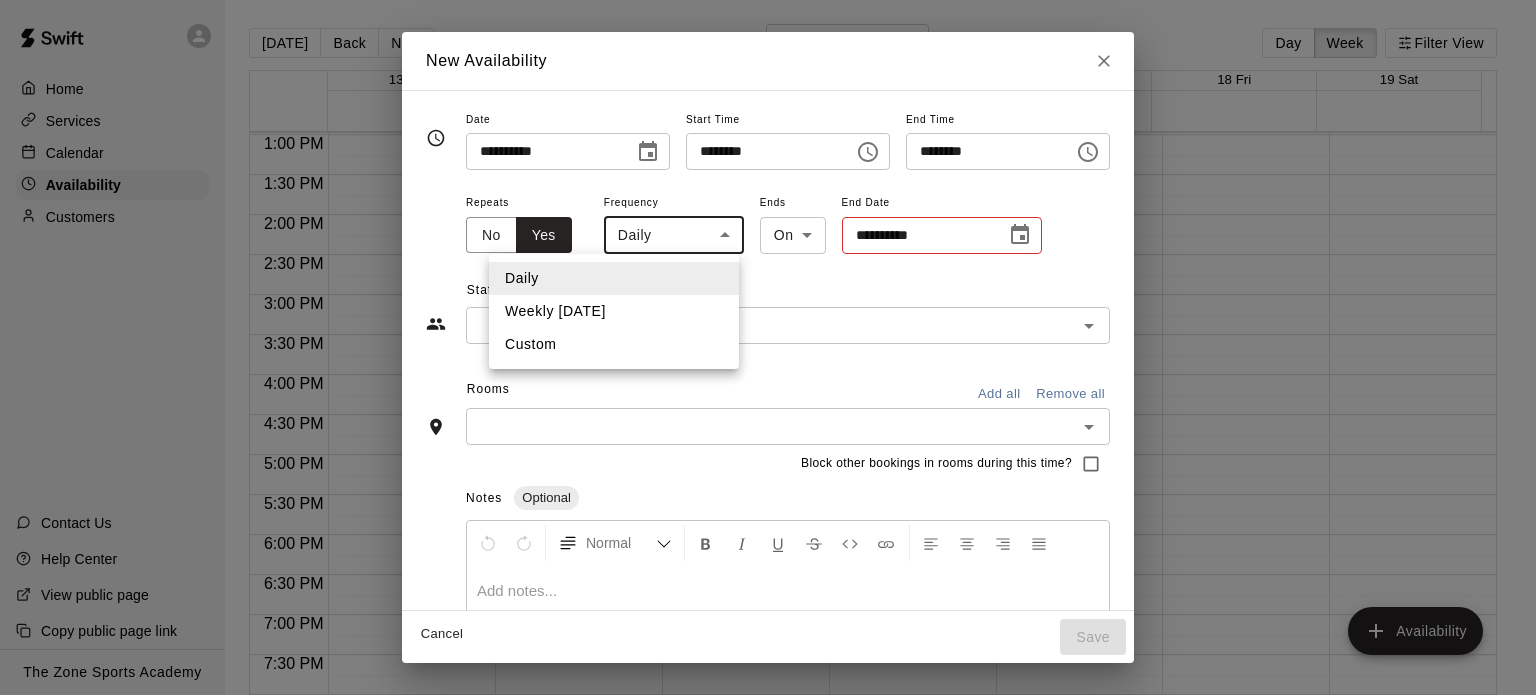 click on "Home Services Calendar Availability Customers Contact Us Help Center View public page Copy public page link The Zone Sports Academy [DATE] Back Next [DATE] – [DATE] Day Week Filter View 13 Sun 14 Mon 15 Tue 16 Wed 17 Thu 18 Fri 19 Sat 12:00 AM 12:30 AM 1:00 AM 1:30 AM 2:00 AM 2:30 AM 3:00 AM 3:30 AM 4:00 AM 4:30 AM 5:00 AM 5:30 AM 6:00 AM 6:30 AM 7:00 AM 7:30 AM 8:00 AM 8:30 AM 9:00 AM 9:30 AM 10:00 AM 10:30 AM 11:00 AM 11:30 AM 12:00 PM 12:30 PM 1:00 PM 1:30 PM 2:00 PM 2:30 PM 3:00 PM 3:30 PM 4:00 PM 4:30 PM 5:00 PM 5:30 PM 6:00 PM 6:30 PM 7:00 PM 7:30 PM 8:00 PM 8:30 PM 9:00 PM 9:30 PM 10:00 PM 10:30 PM 11:00 PM 11:30 PM 12:00 AM – 12:45 PM Closed 9:00 PM – 11:59 PM Closed 12:00 AM – 9:00 AM Closed 1:00 PM – 7:00 PM [PERSON_NAME] 1 (HitTrax), Lane 2 (HitTrax), Lane 3 (HitTrax), [GEOGRAPHIC_DATA] ([GEOGRAPHIC_DATA]), Area 10 EO 9:00 PM – 11:59 PM Closed 12:00 AM – 9:00 AM Closed 2:00 PM – 7:00 PM [PERSON_NAME] EO 9:00 PM – 11:59 PM Closed 12:00 AM – 9:00 AM Closed" at bounding box center (768, 363) 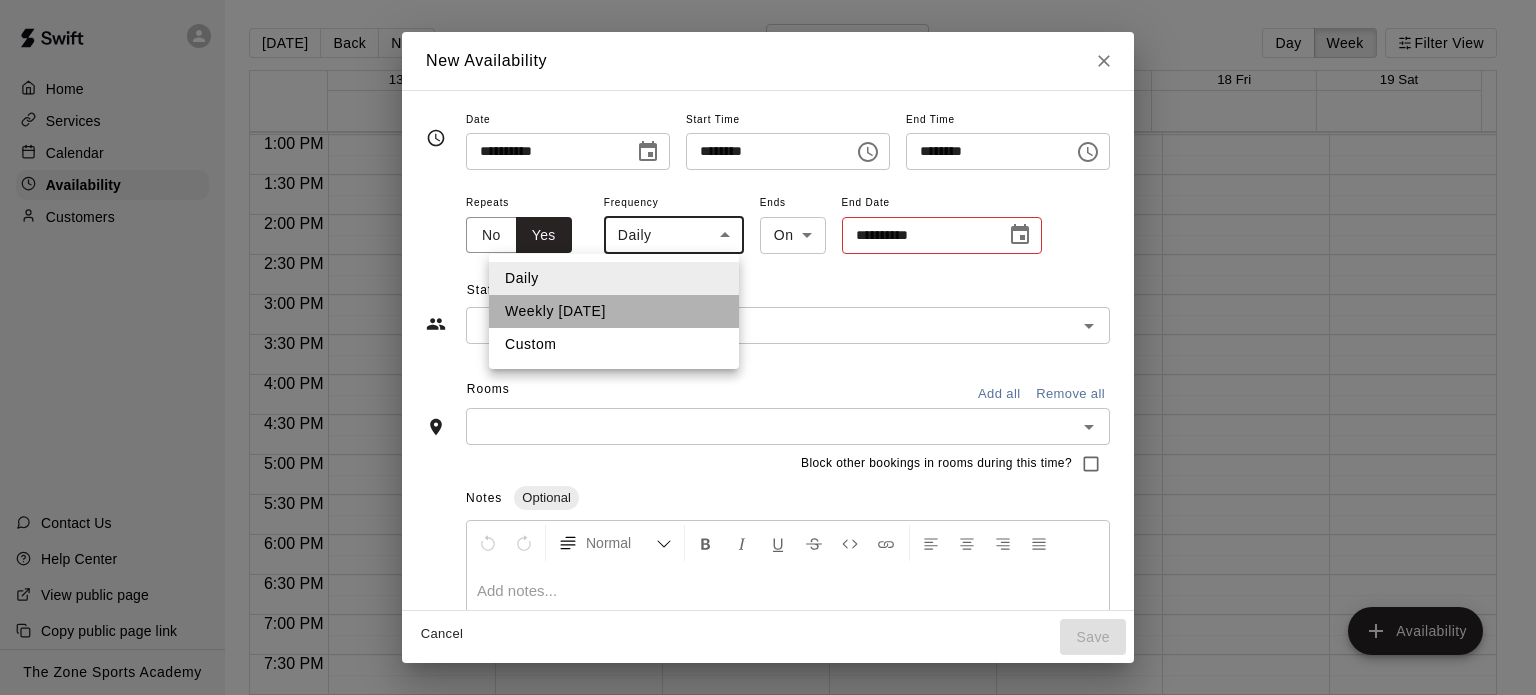 click on "Weekly [DATE]" at bounding box center (614, 311) 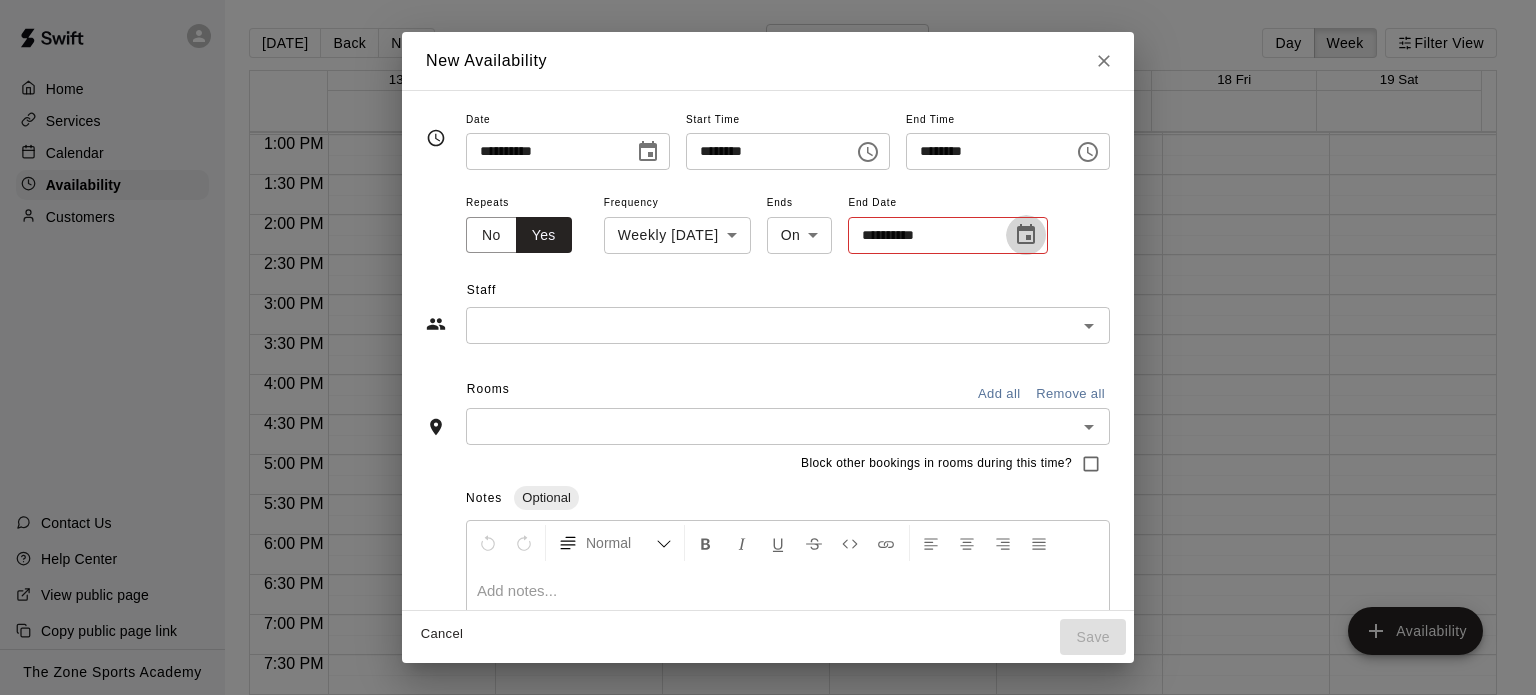 click 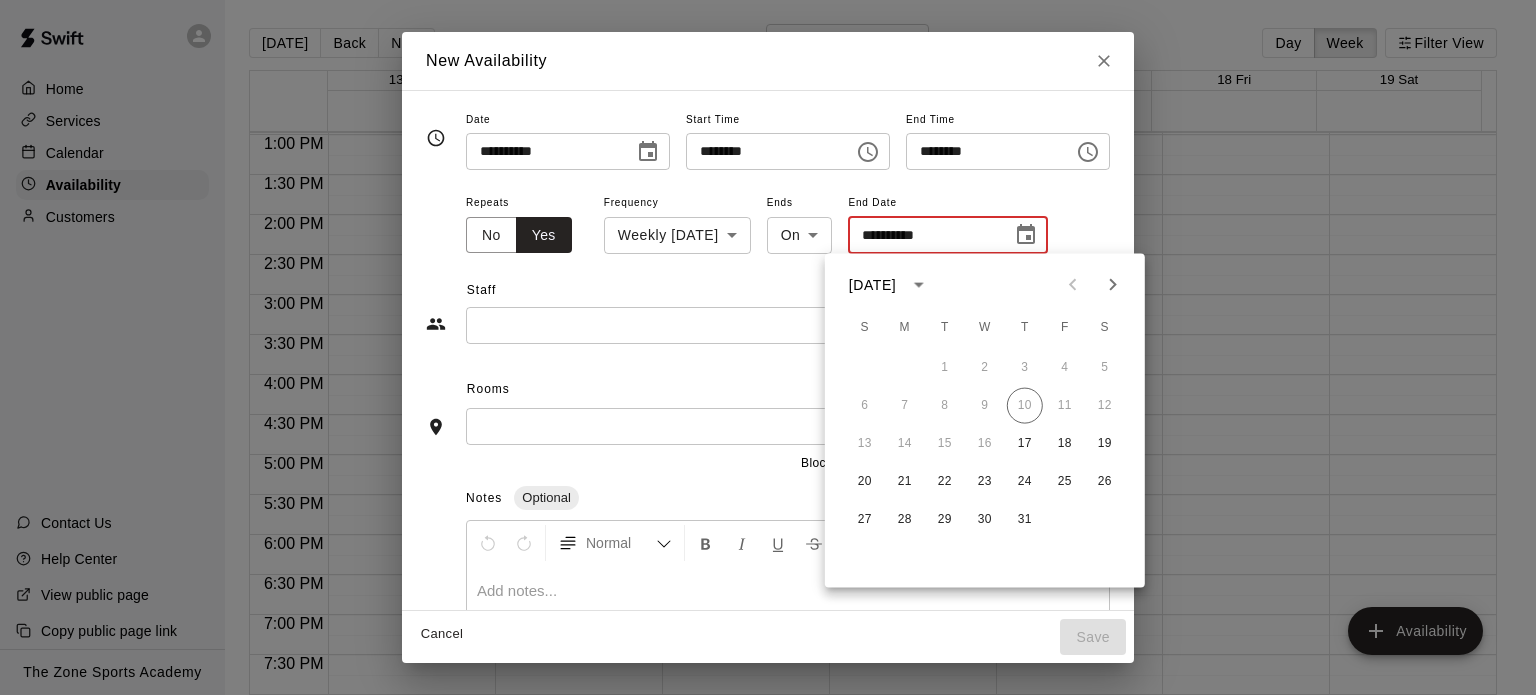 click 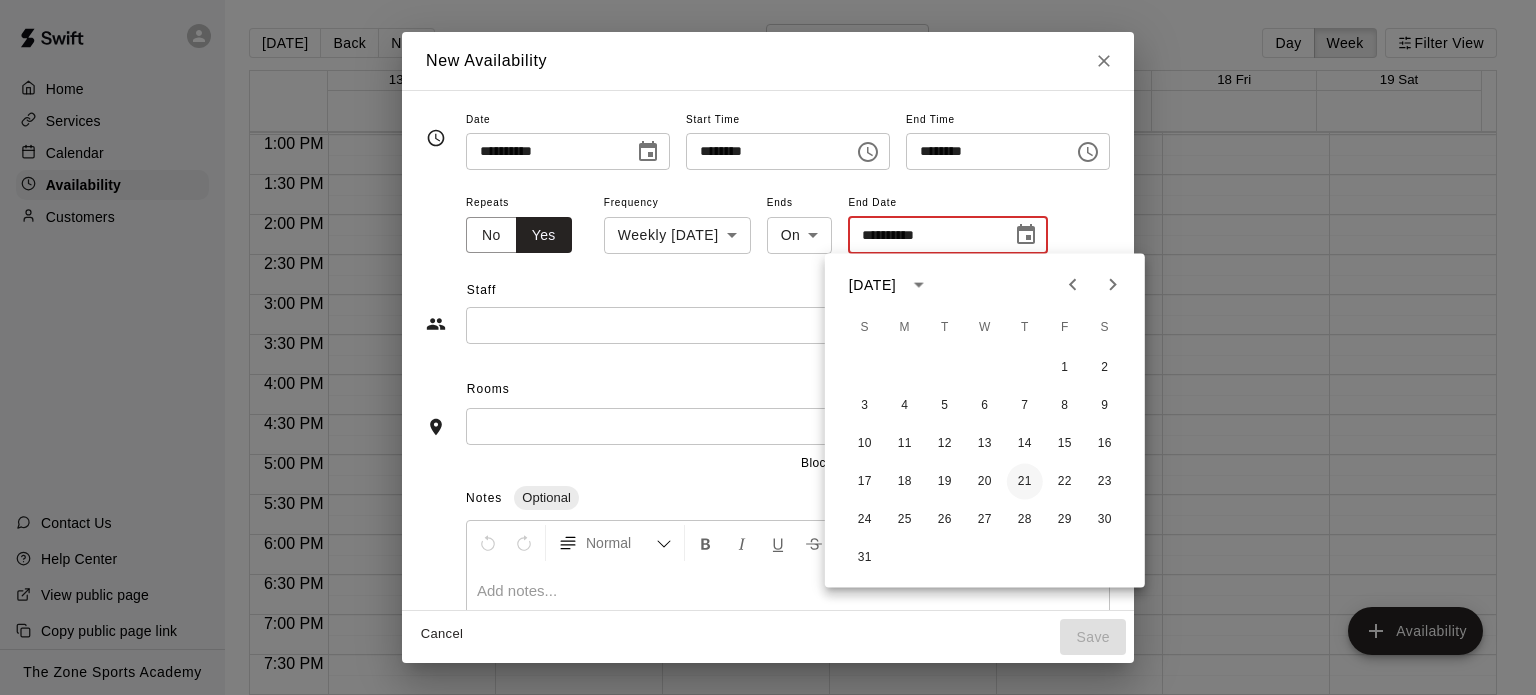 click on "21" at bounding box center [1025, 482] 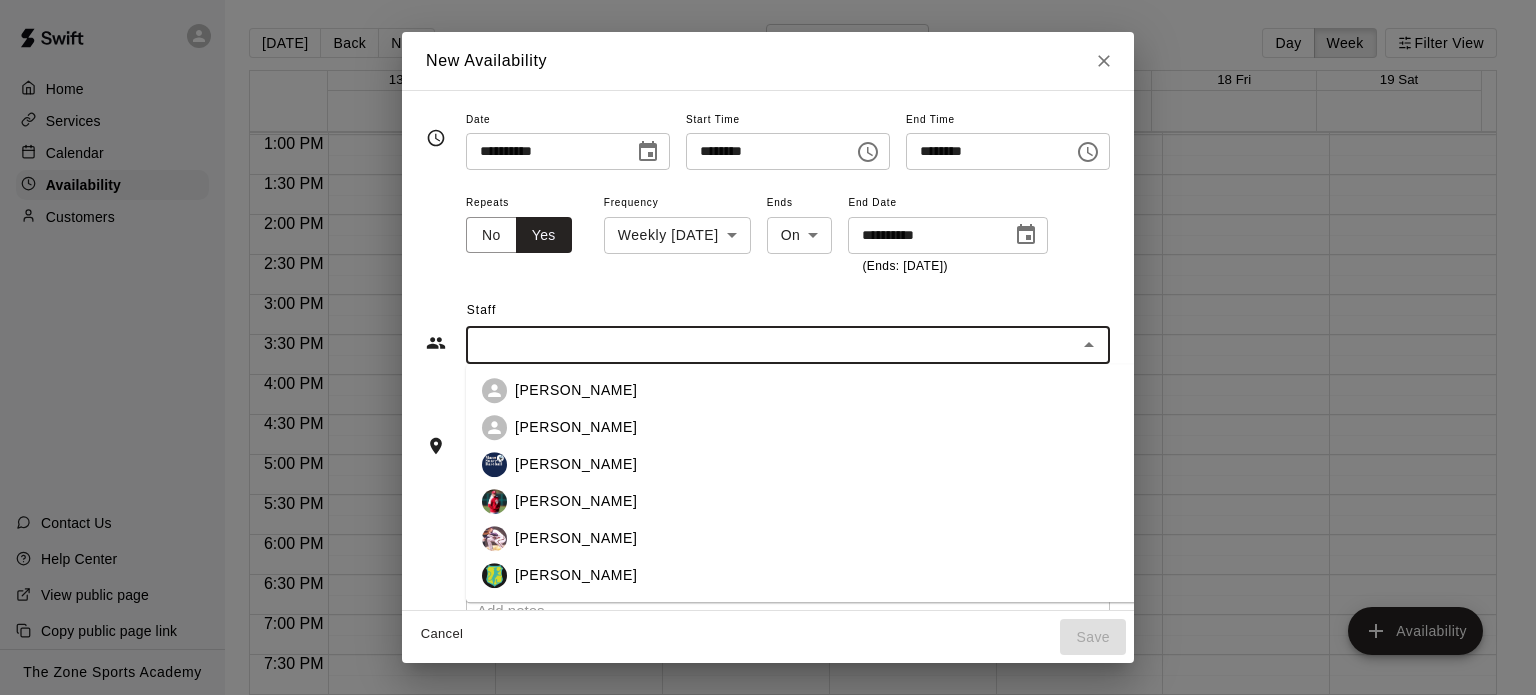 click at bounding box center [771, 345] 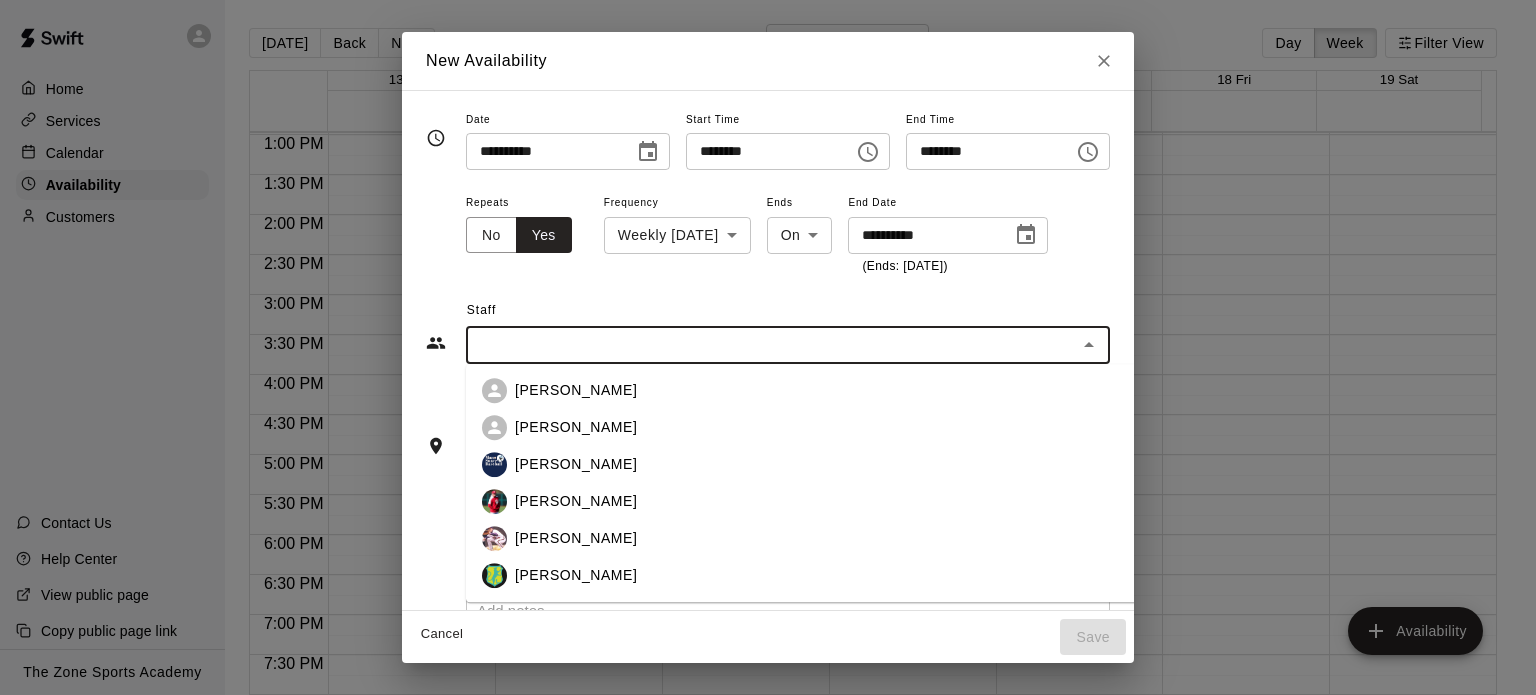type on "**********" 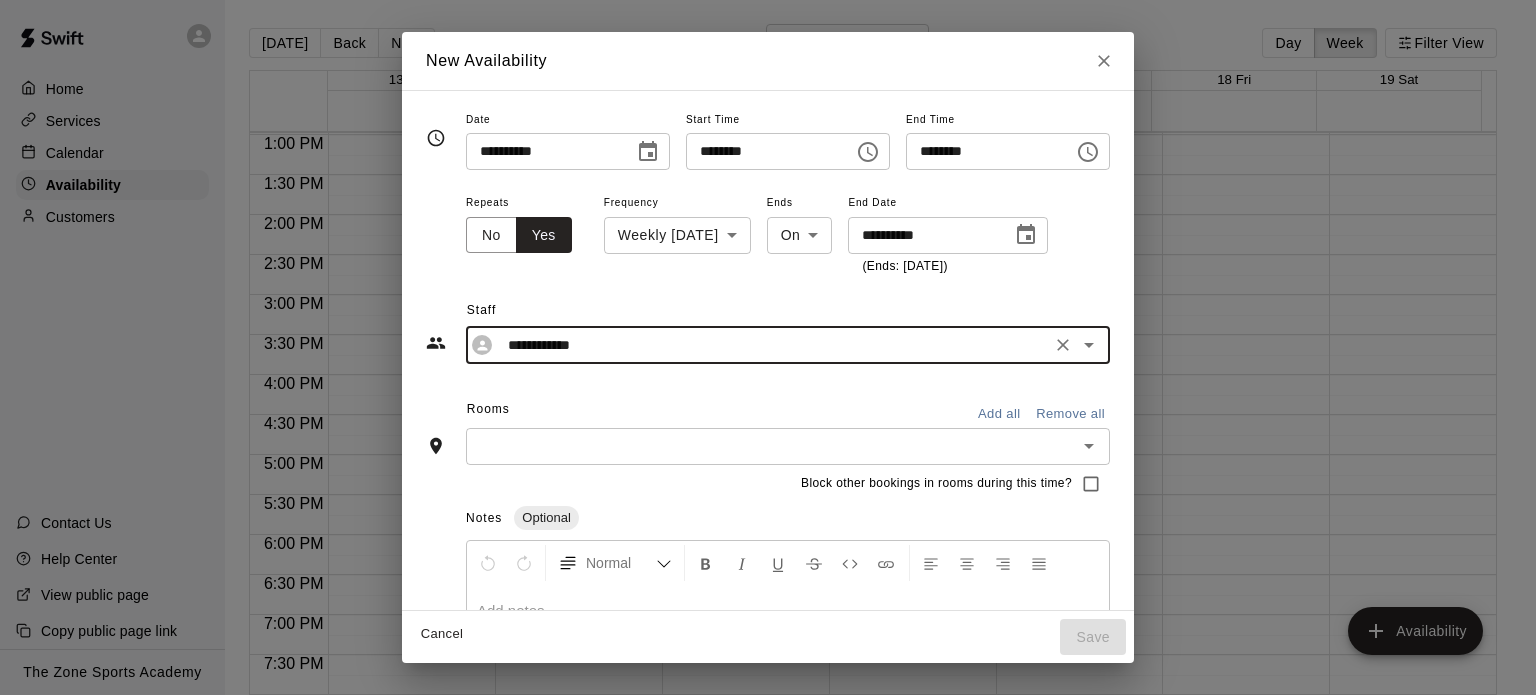click at bounding box center [771, 446] 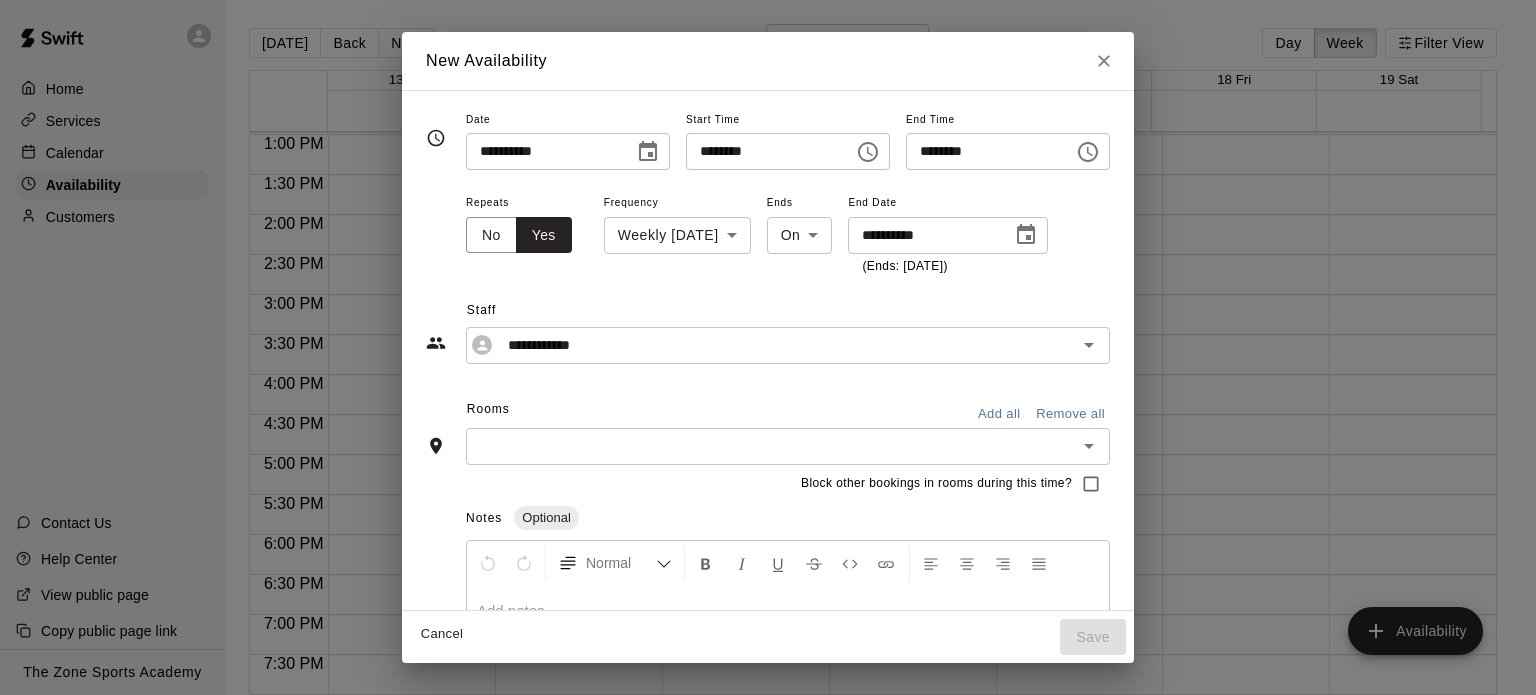 click on "**********" at bounding box center [768, 350] 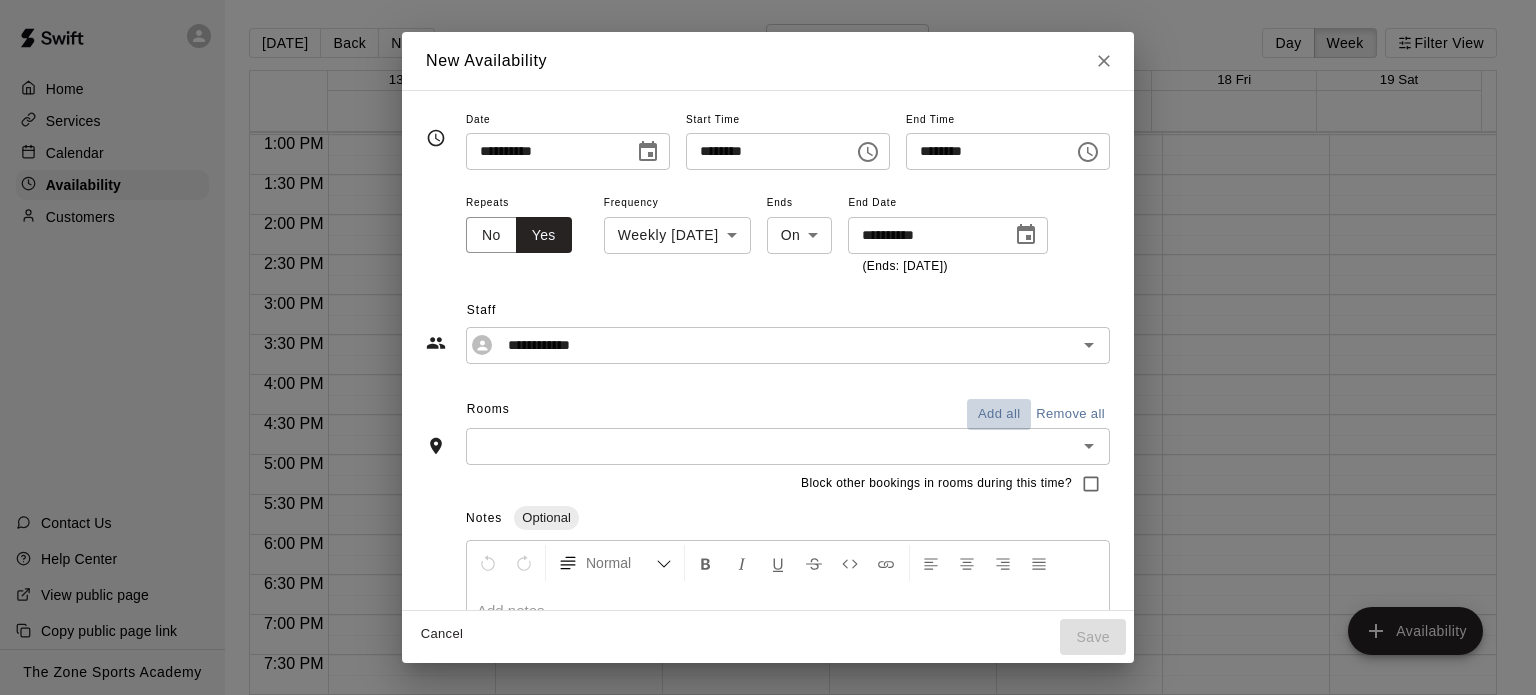 click on "Add all" at bounding box center [999, 414] 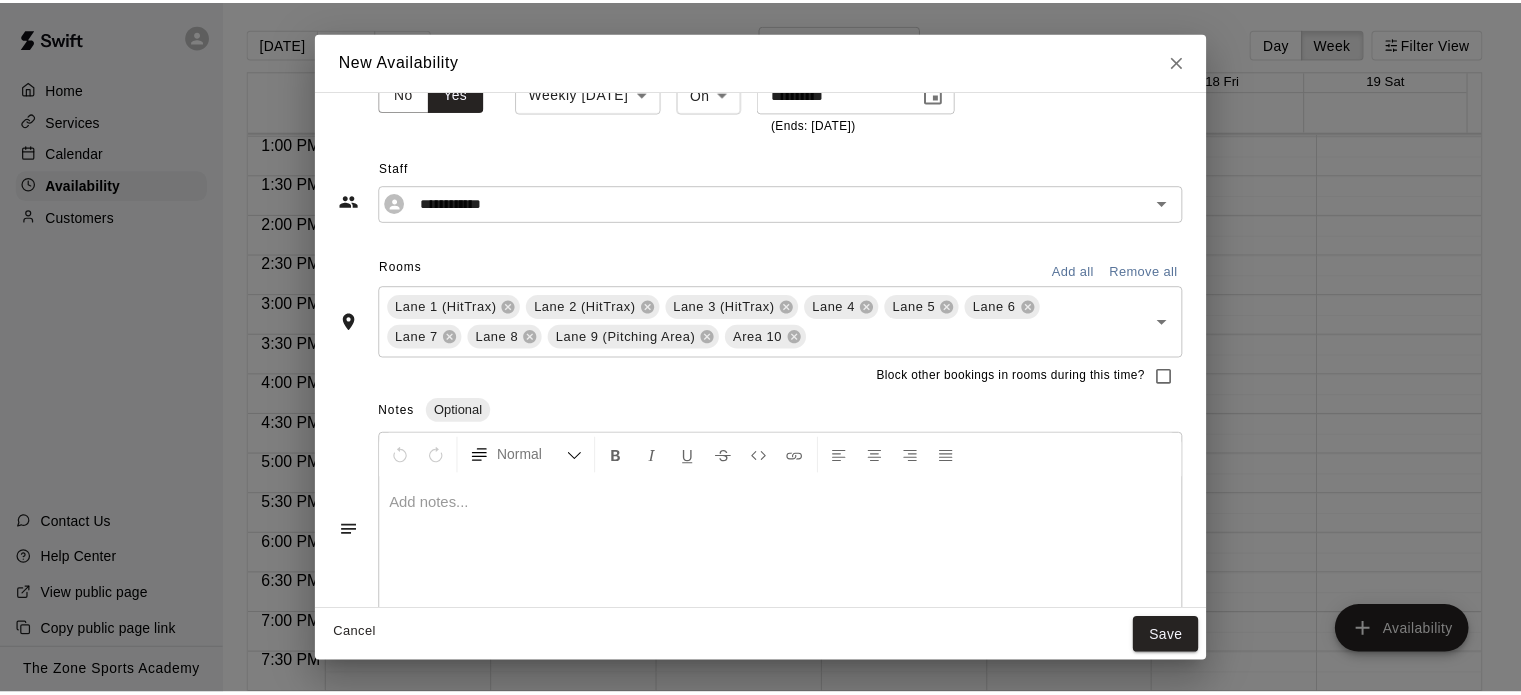 scroll, scrollTop: 182, scrollLeft: 0, axis: vertical 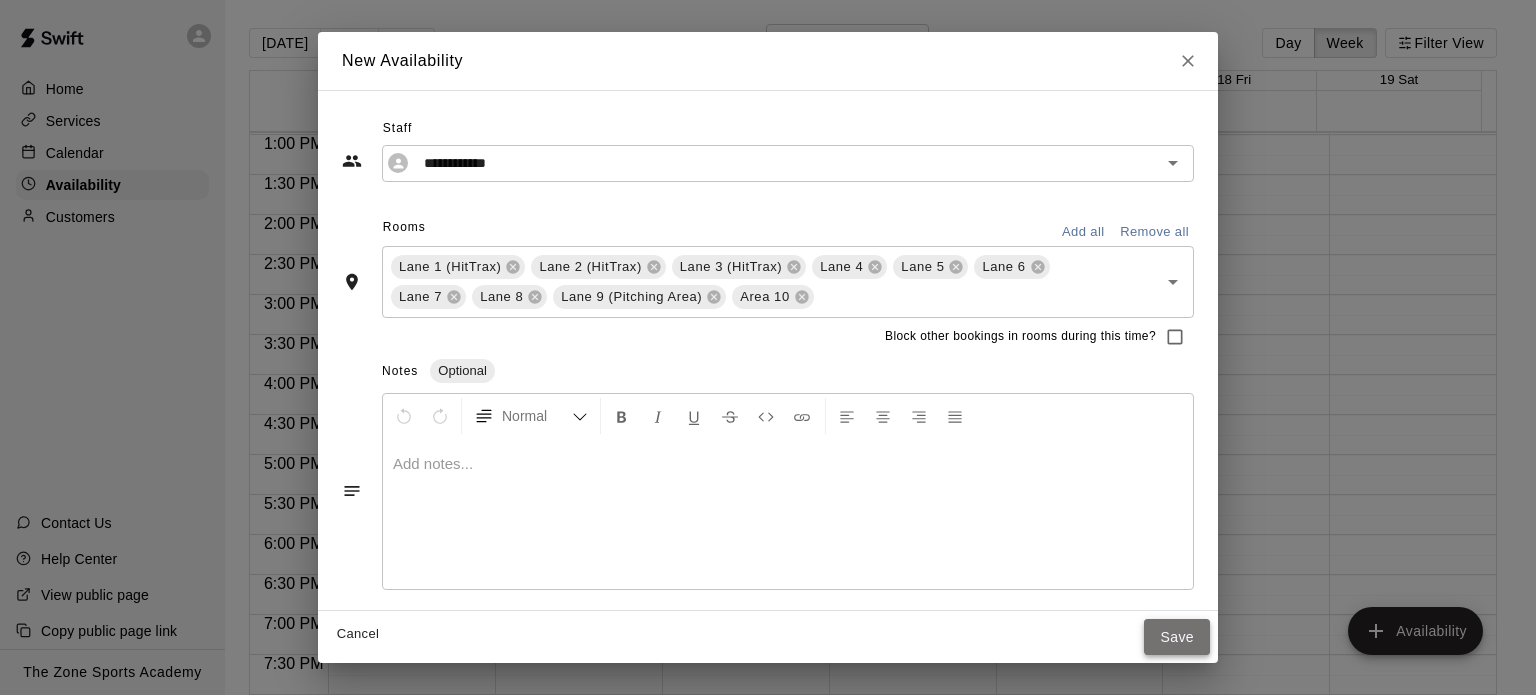click on "Save" at bounding box center [1177, 637] 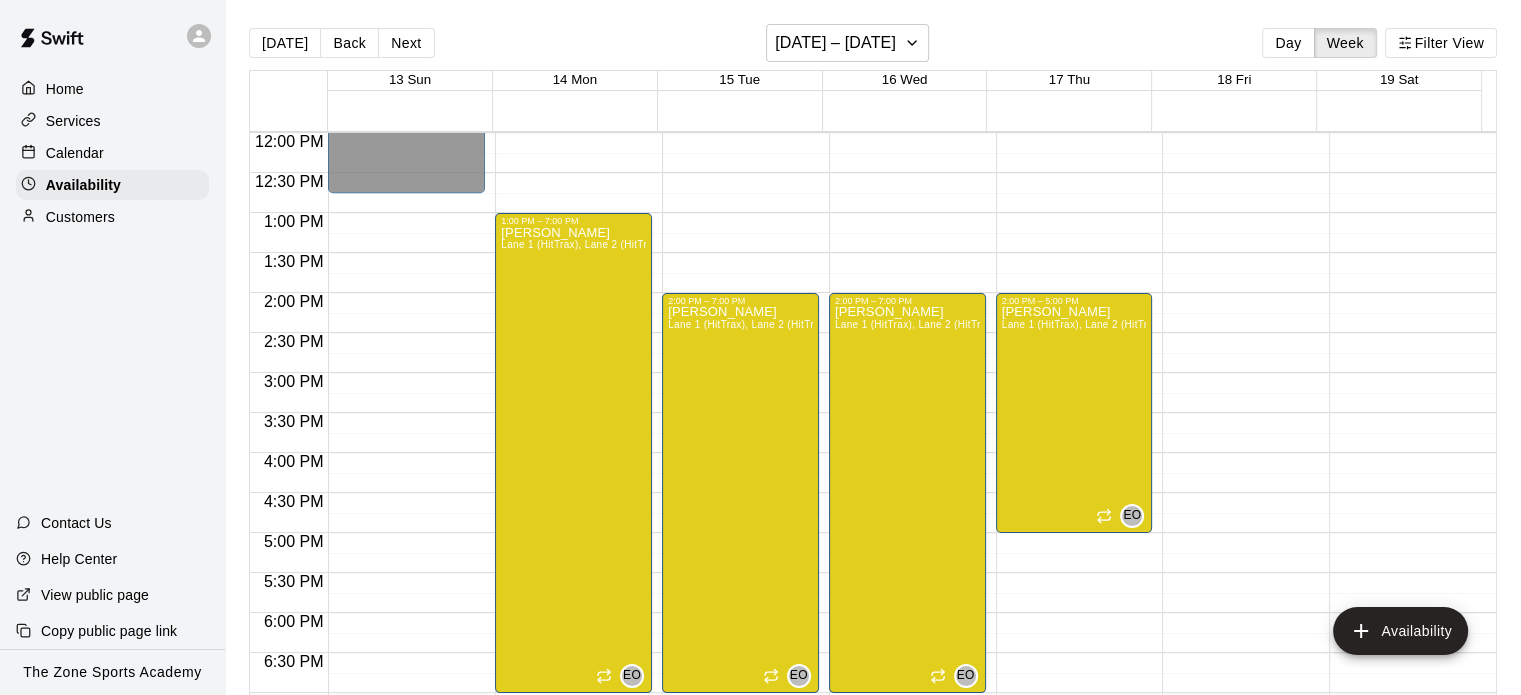 scroll, scrollTop: 966, scrollLeft: 0, axis: vertical 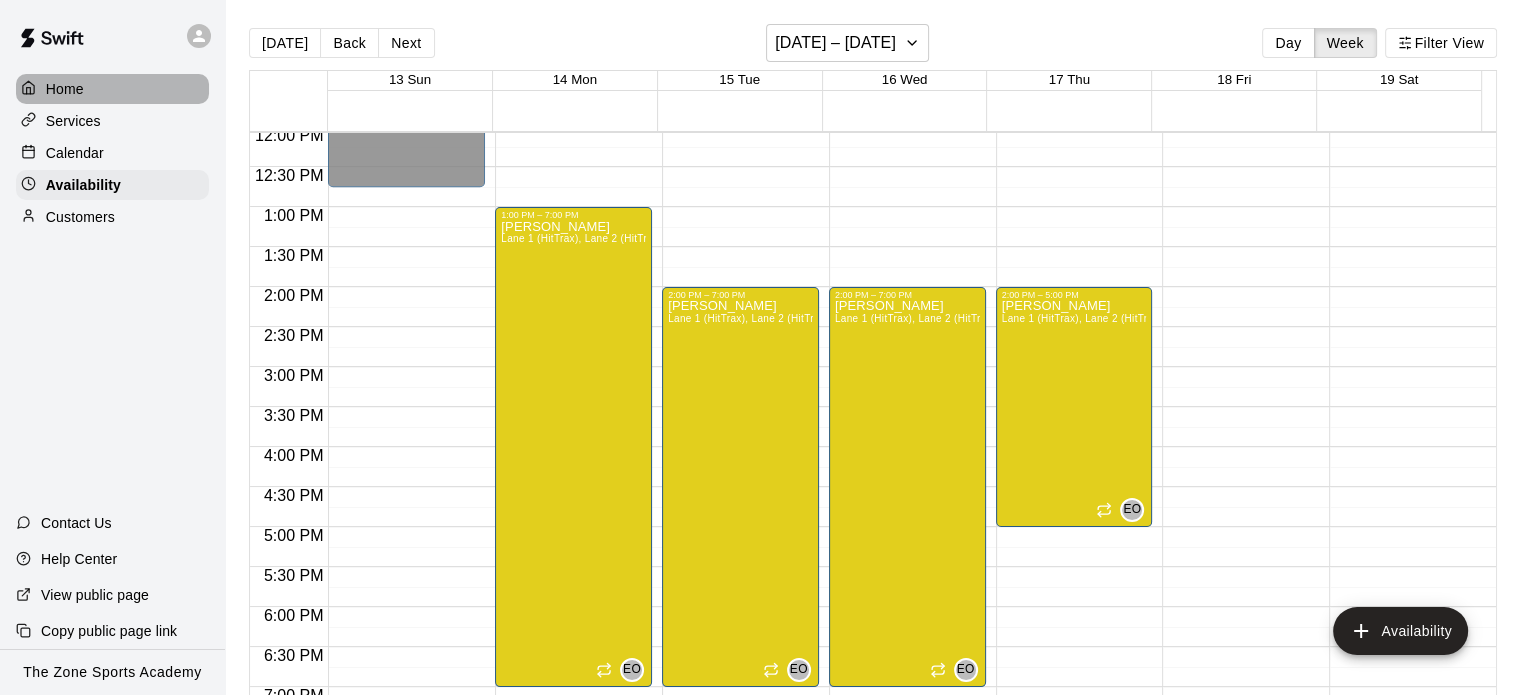 click on "Home" at bounding box center [112, 89] 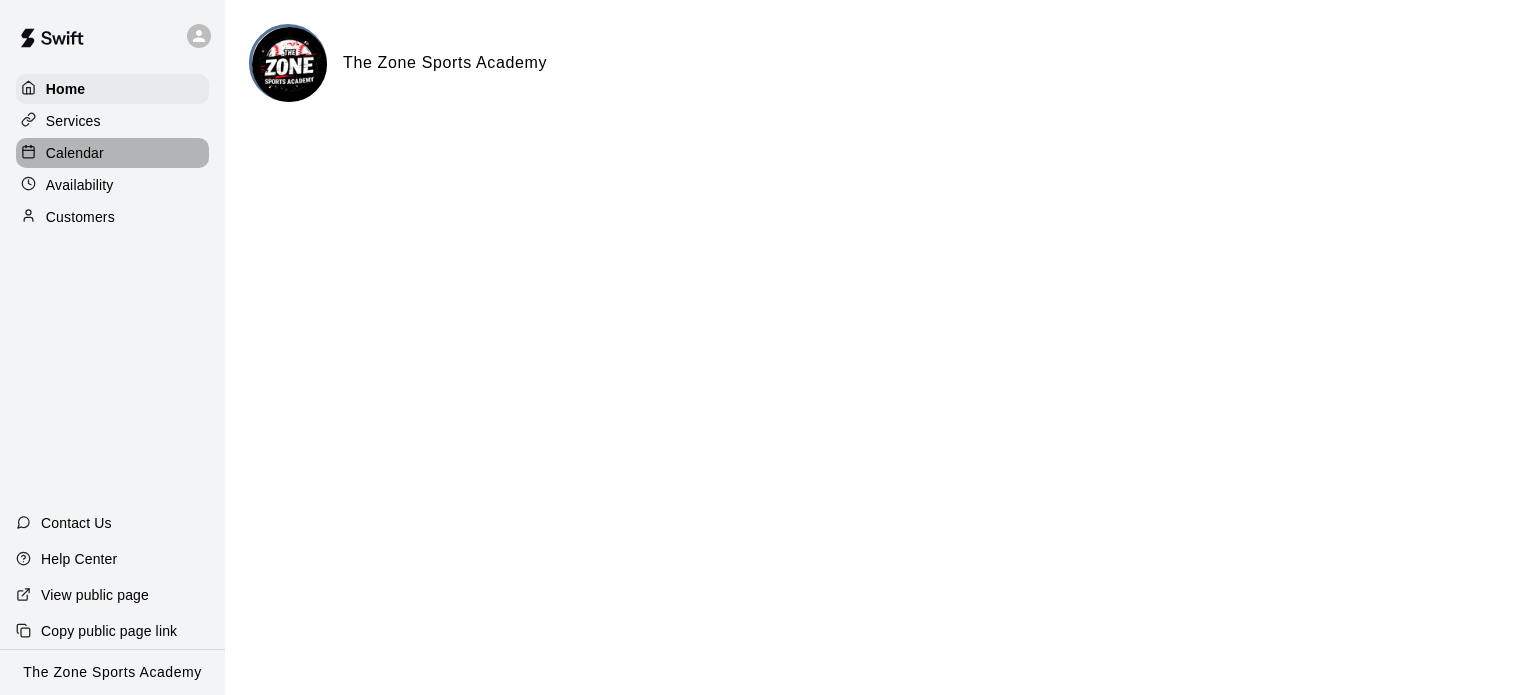 click on "Calendar" at bounding box center [75, 153] 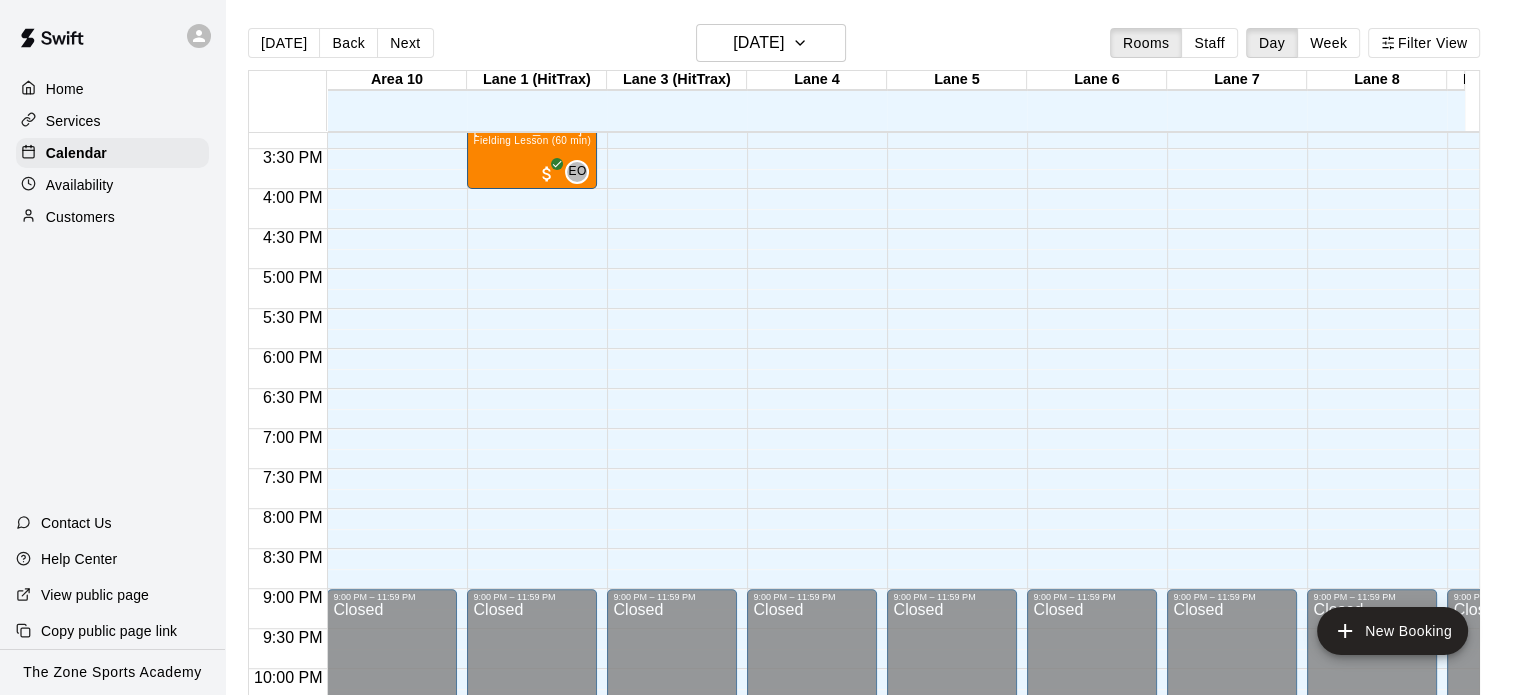 scroll, scrollTop: 896, scrollLeft: 0, axis: vertical 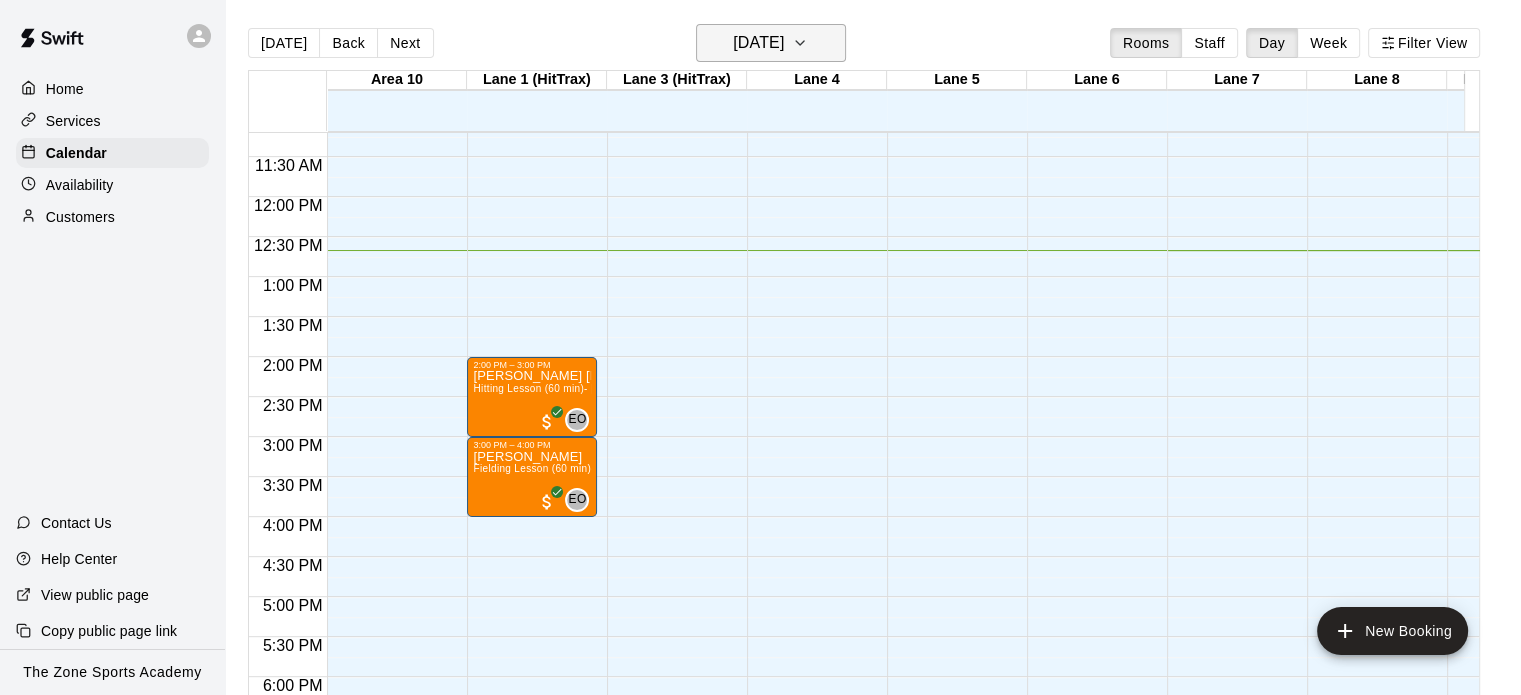 click 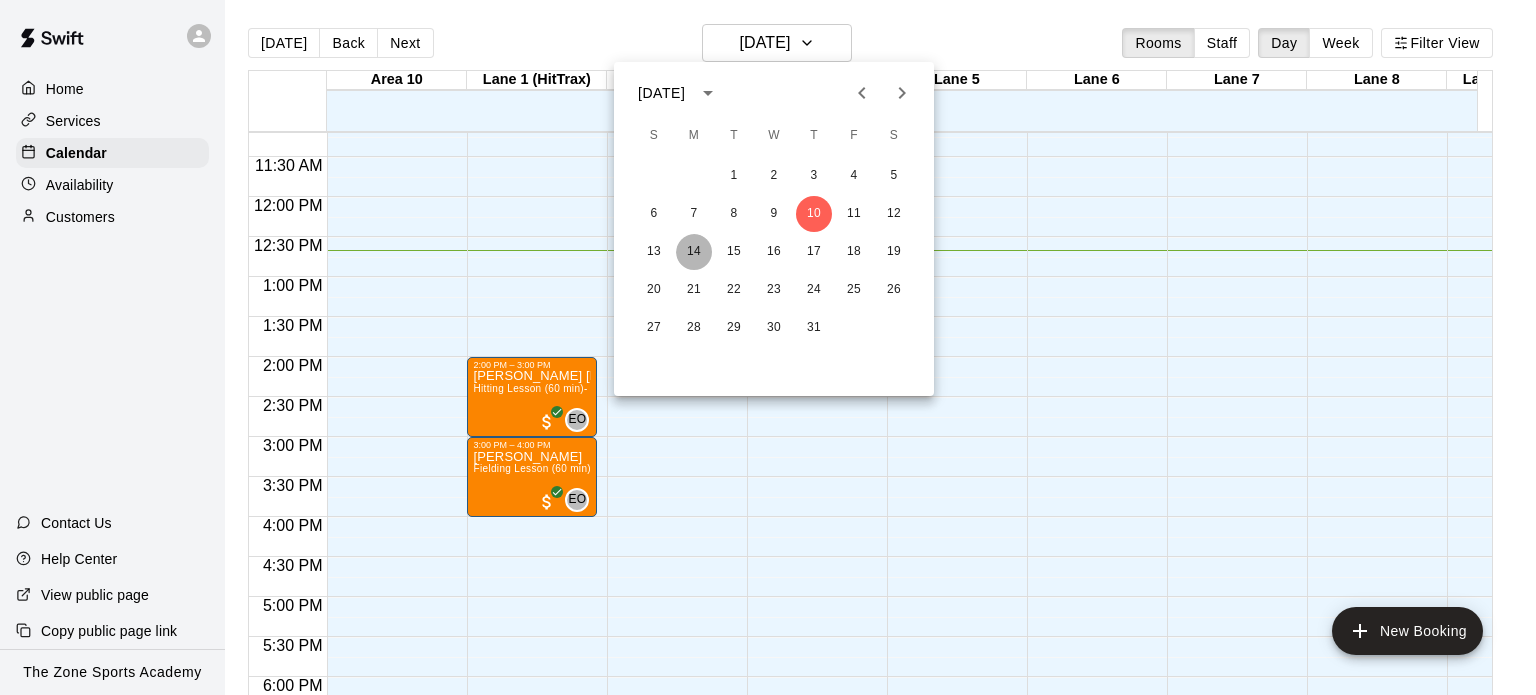 click on "14" at bounding box center [694, 252] 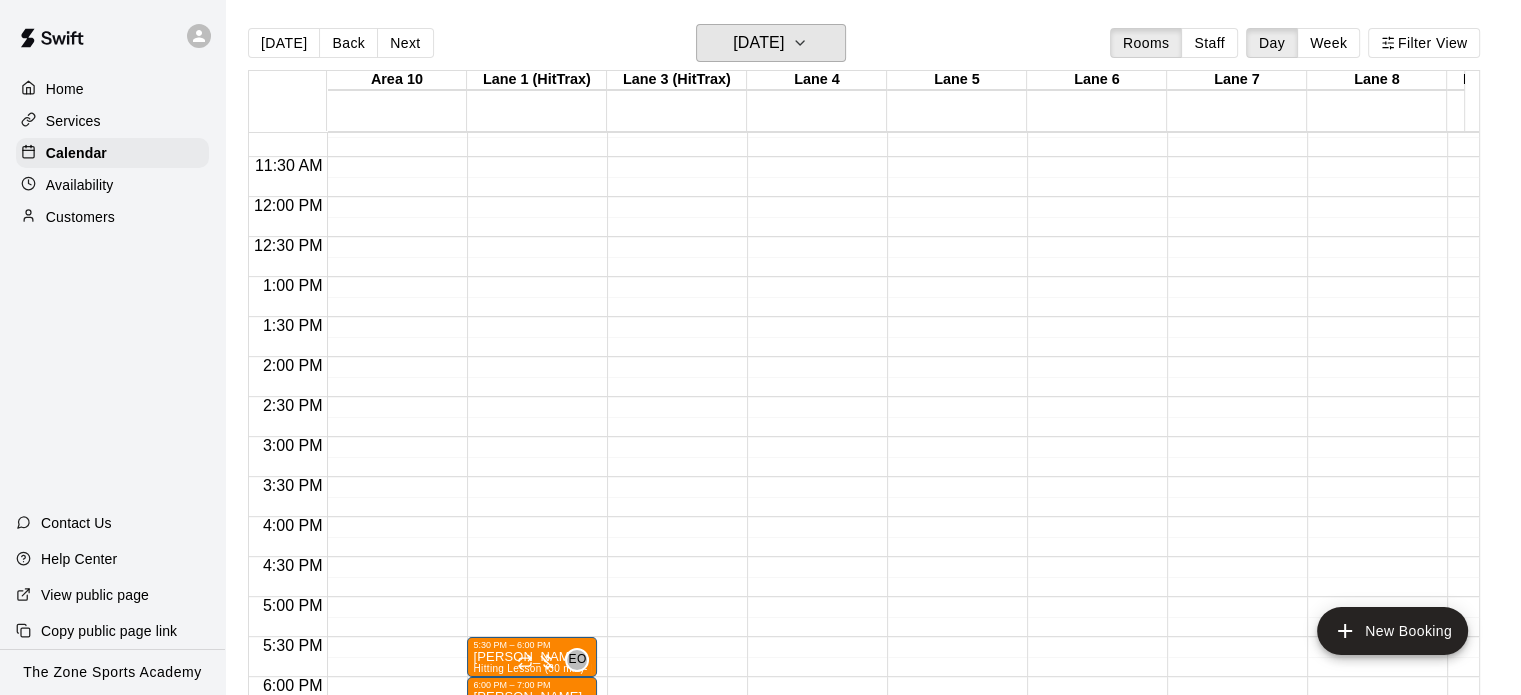 scroll, scrollTop: 32, scrollLeft: 0, axis: vertical 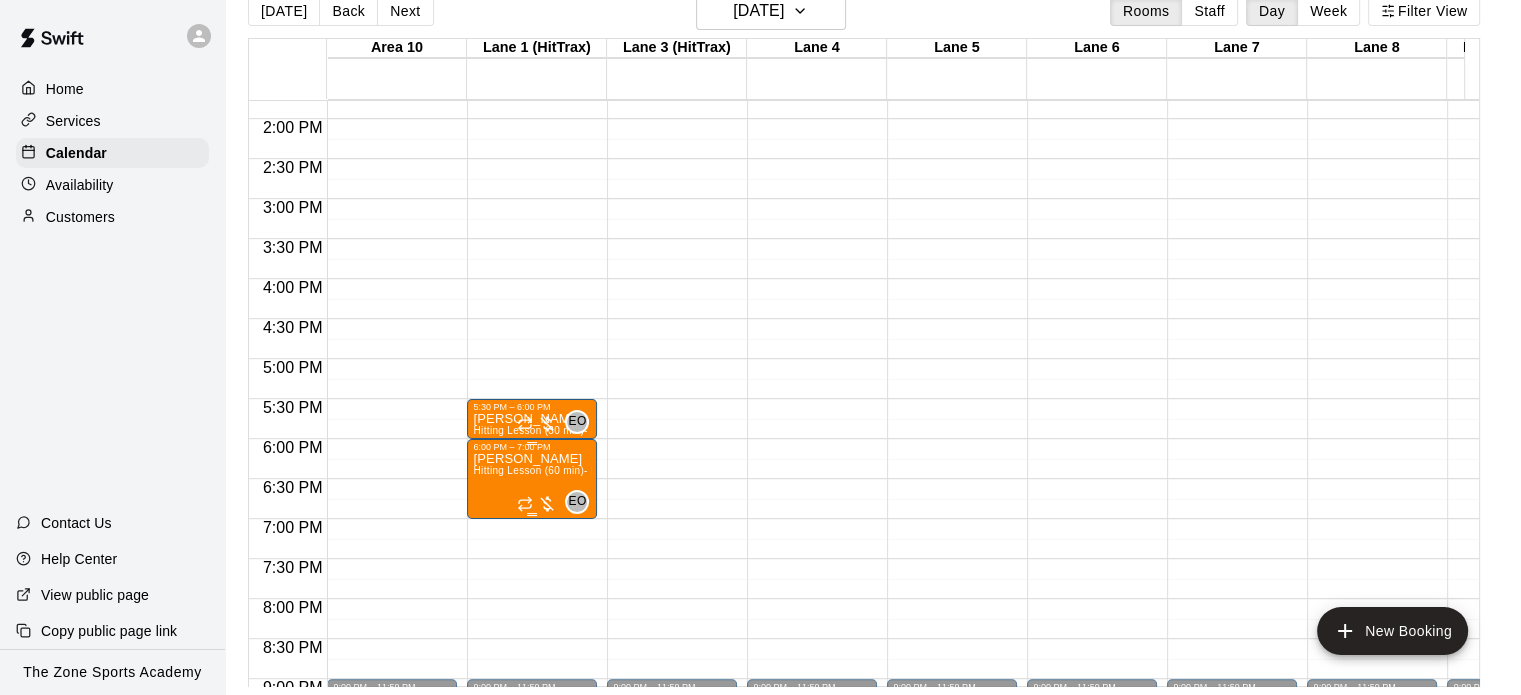 click on "Hitting Lesson (60 min)- [PERSON_NAME]" at bounding box center (575, 470) 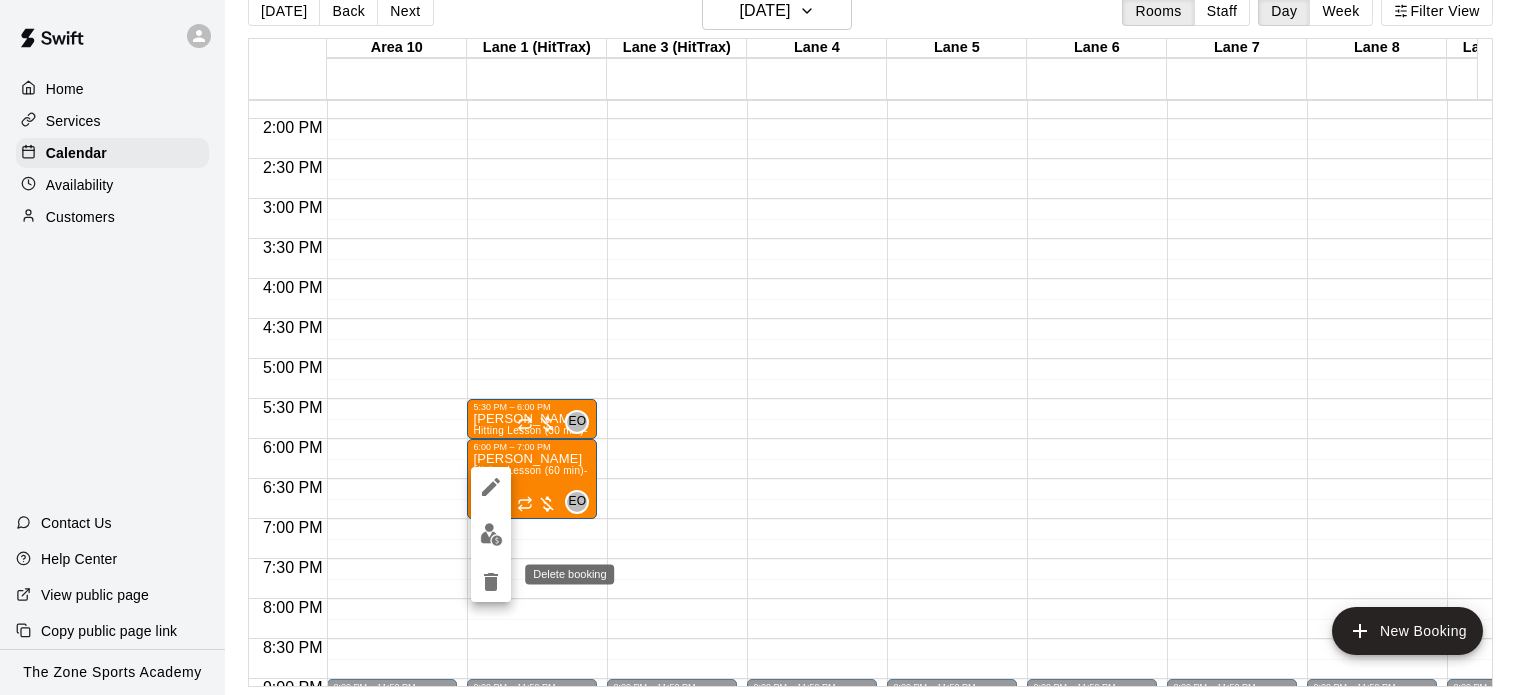 click 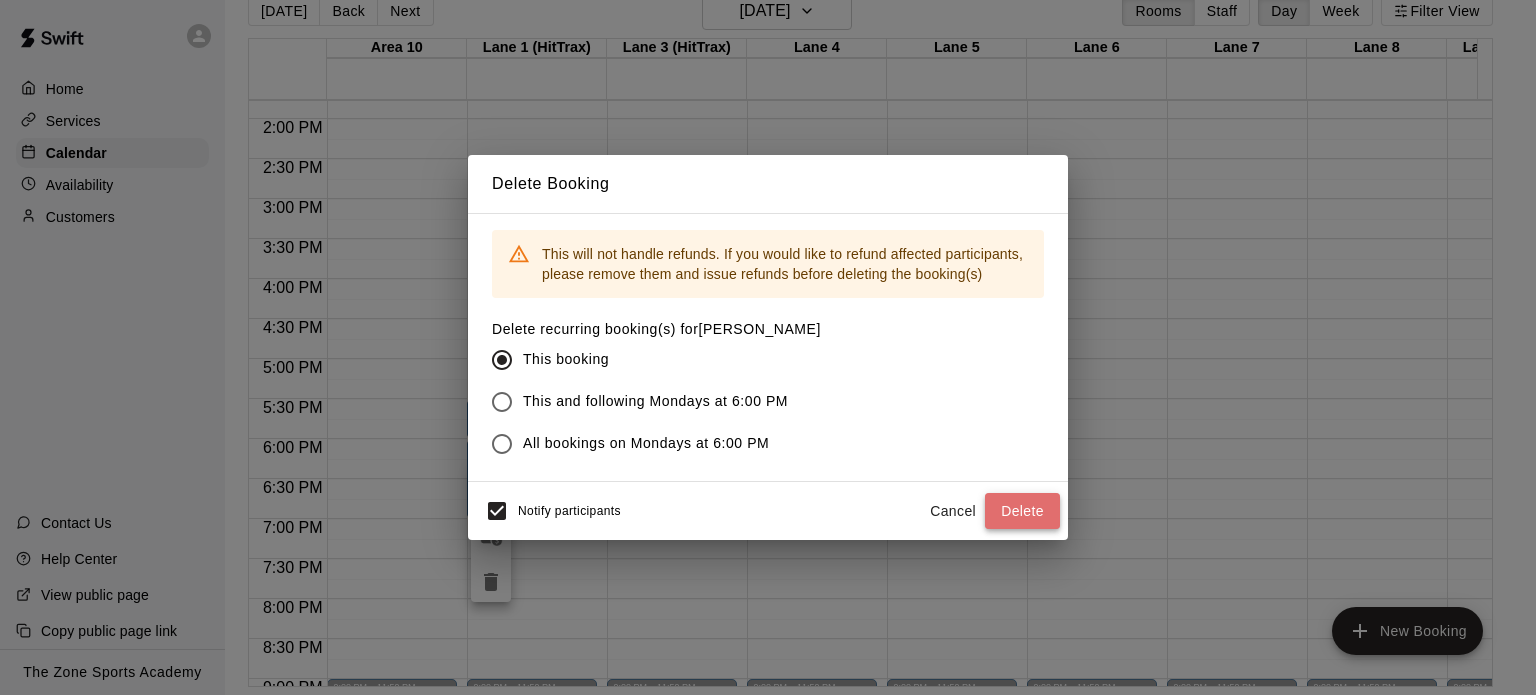 click on "Delete" at bounding box center [1022, 511] 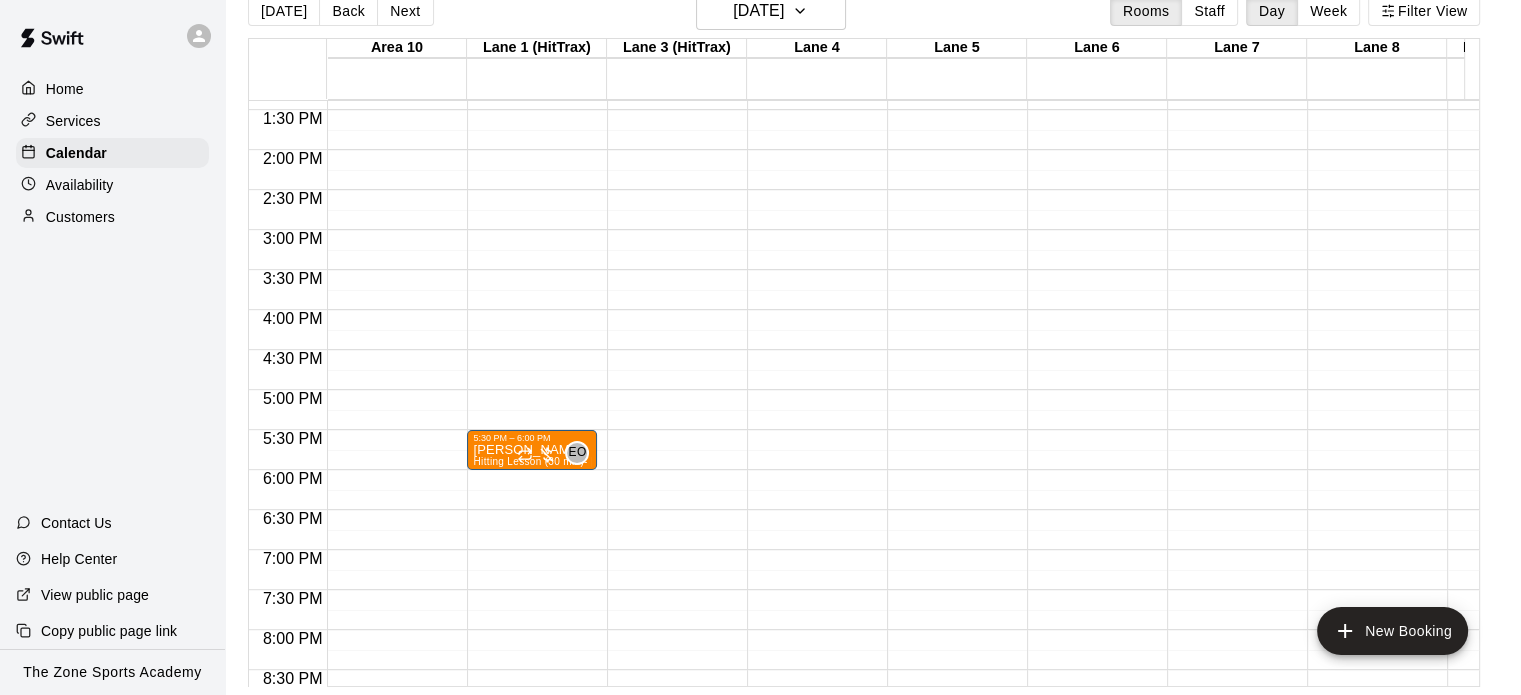 scroll, scrollTop: 1085, scrollLeft: 0, axis: vertical 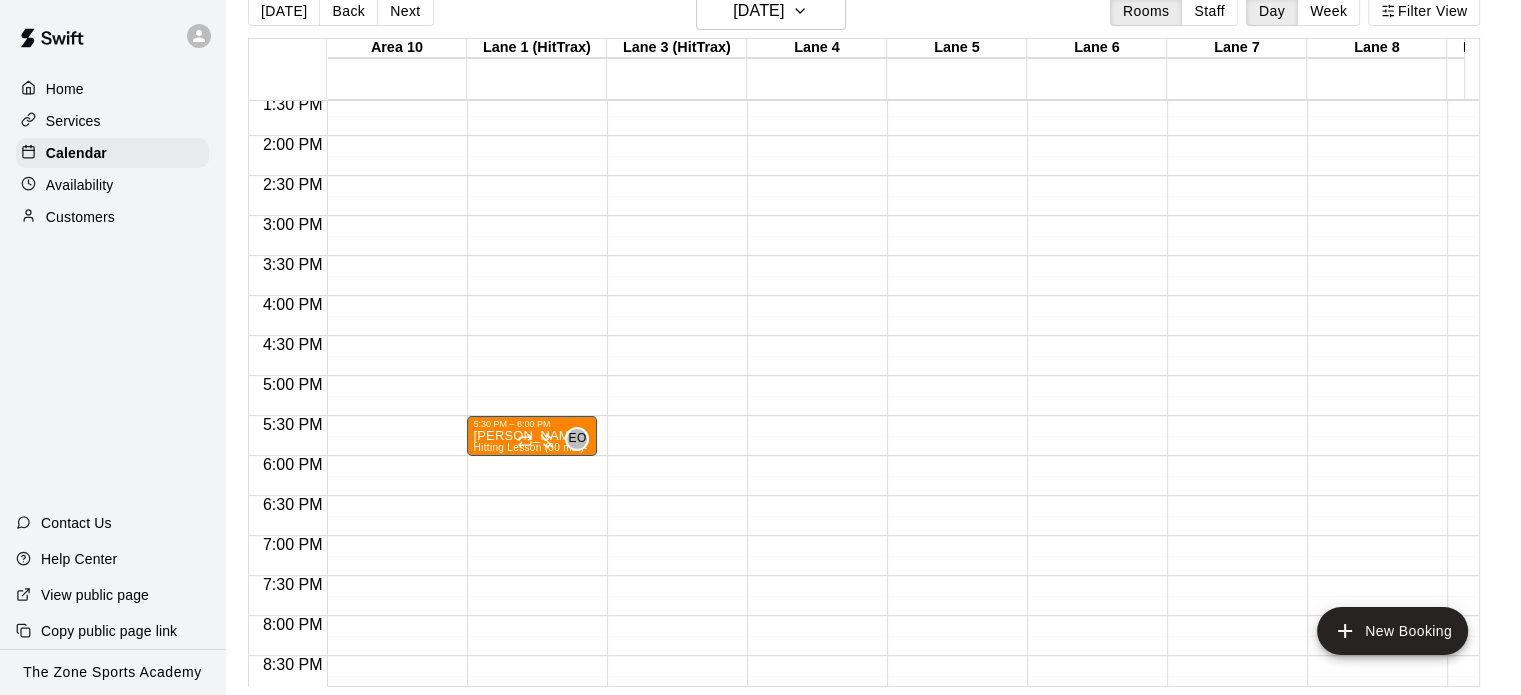 click on "Home" at bounding box center (65, 89) 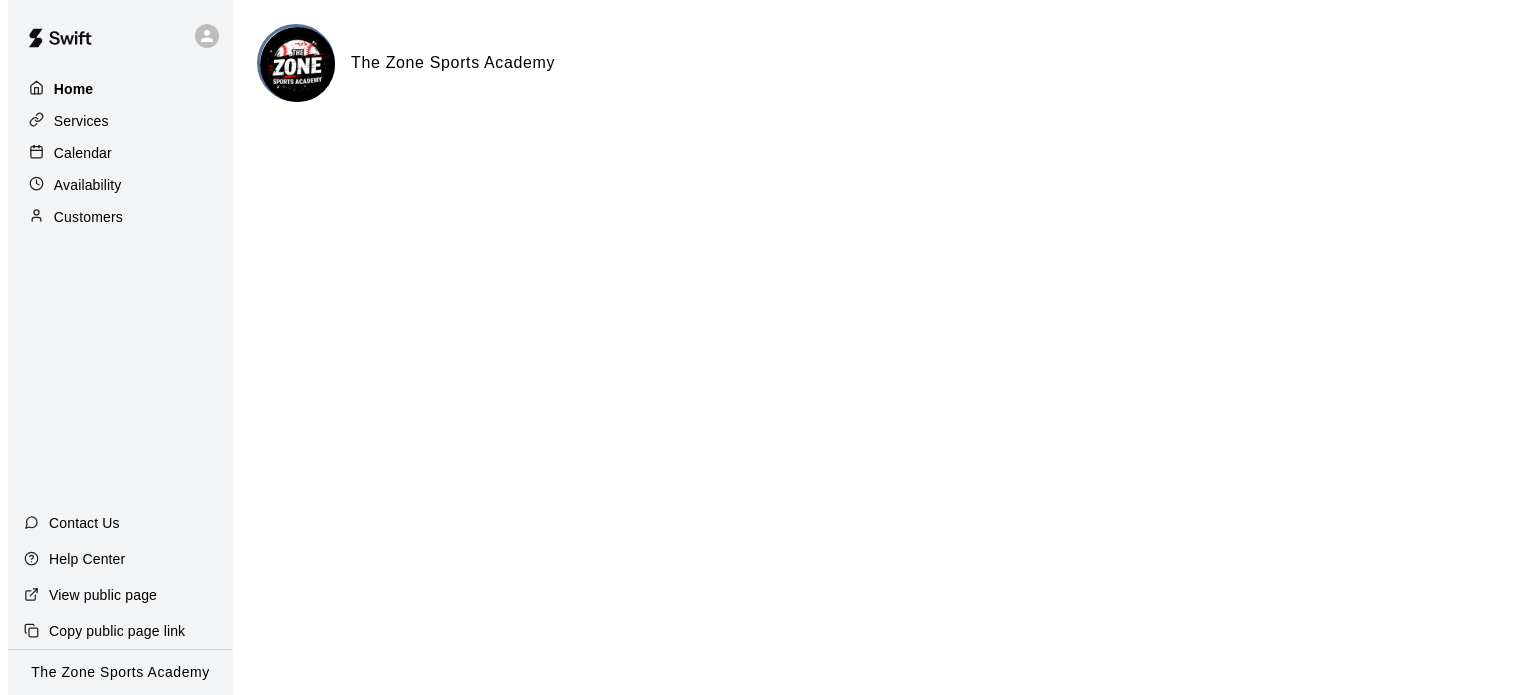 scroll, scrollTop: 0, scrollLeft: 0, axis: both 